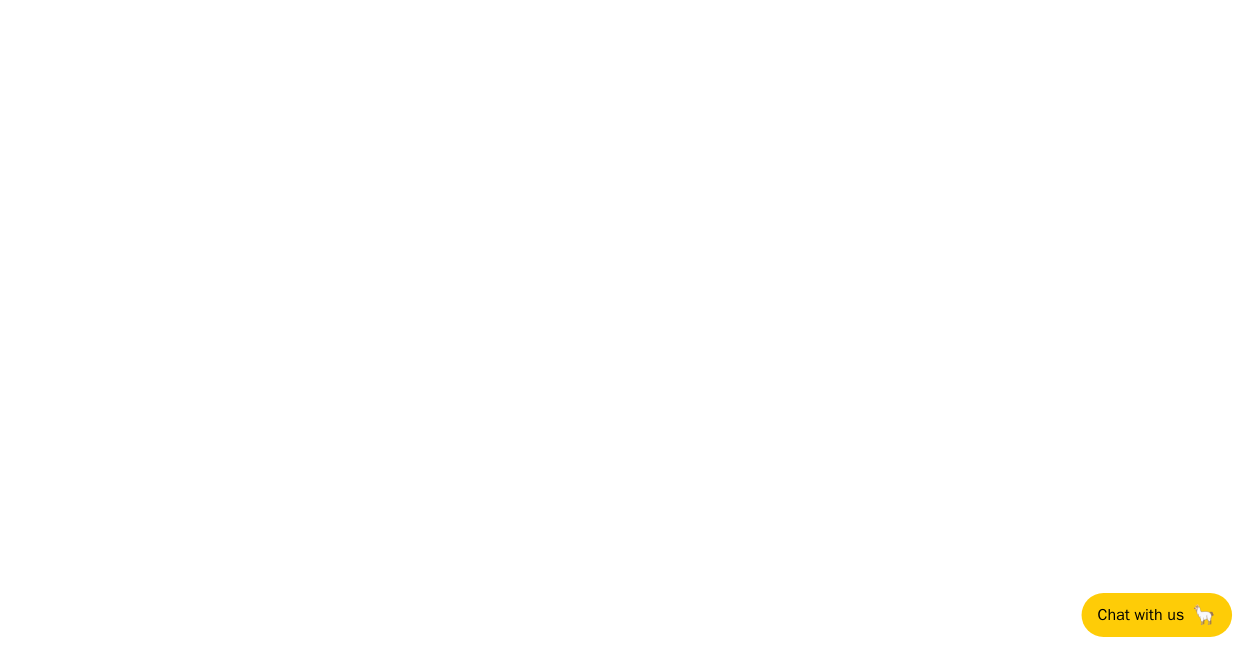 scroll, scrollTop: 0, scrollLeft: 0, axis: both 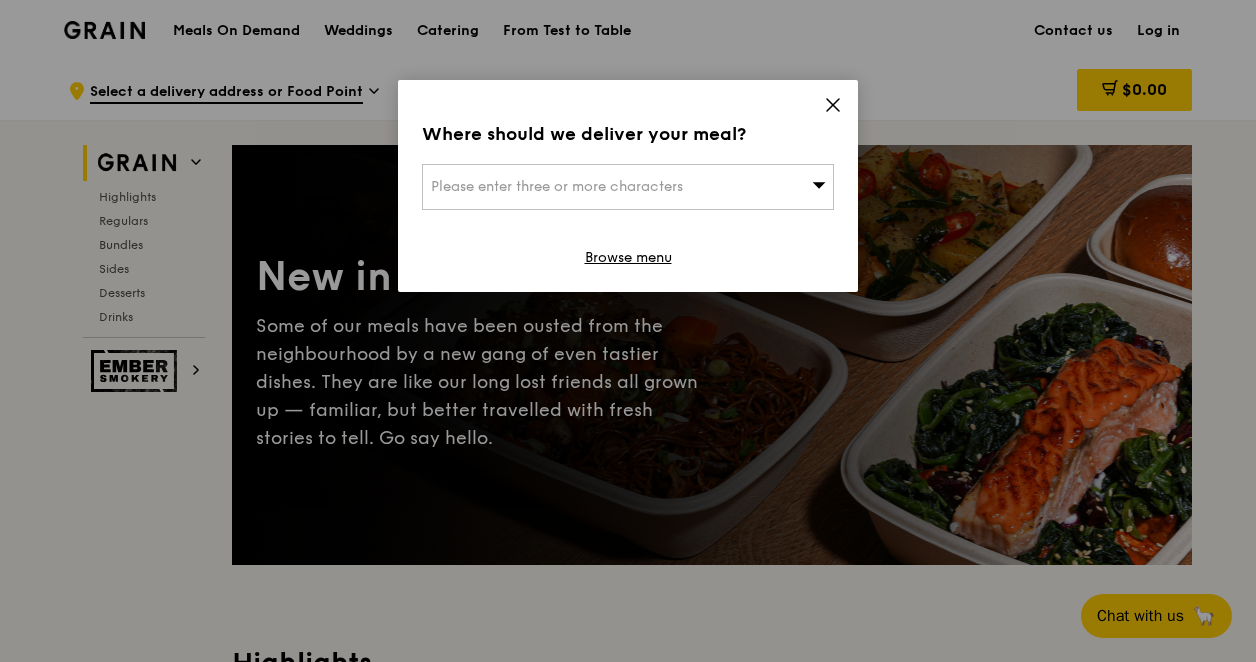 click 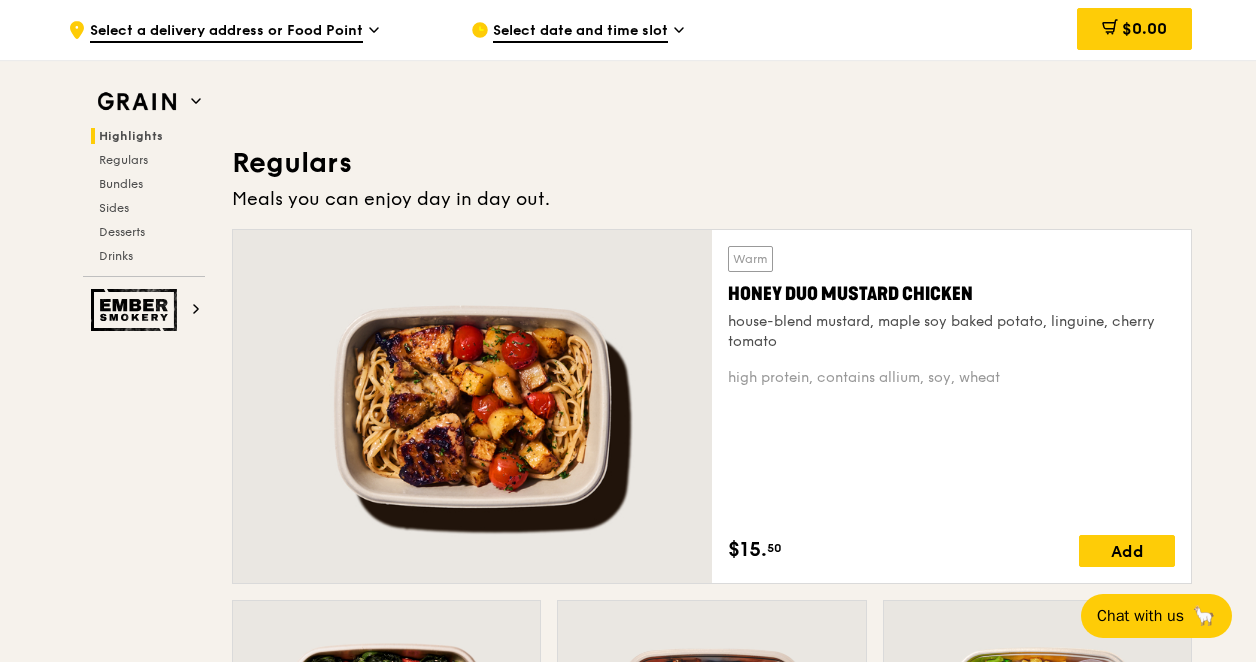 scroll, scrollTop: 1241, scrollLeft: 0, axis: vertical 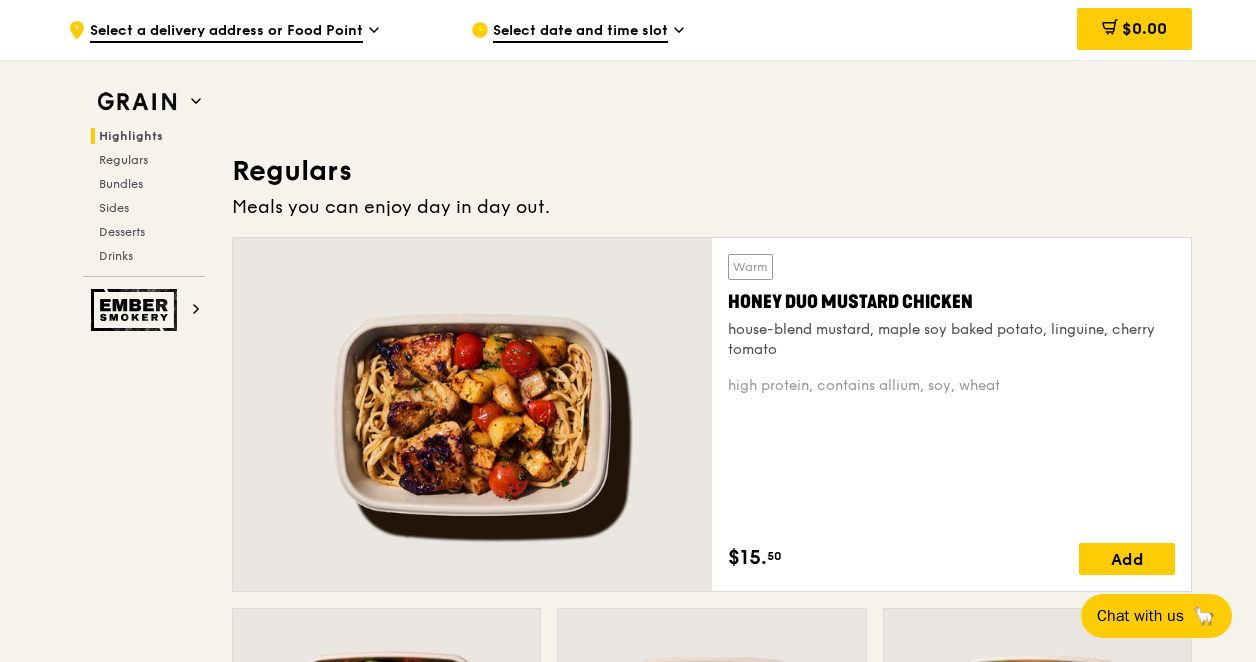 click on "Honey Duo Mustard Chicken" at bounding box center (951, 302) 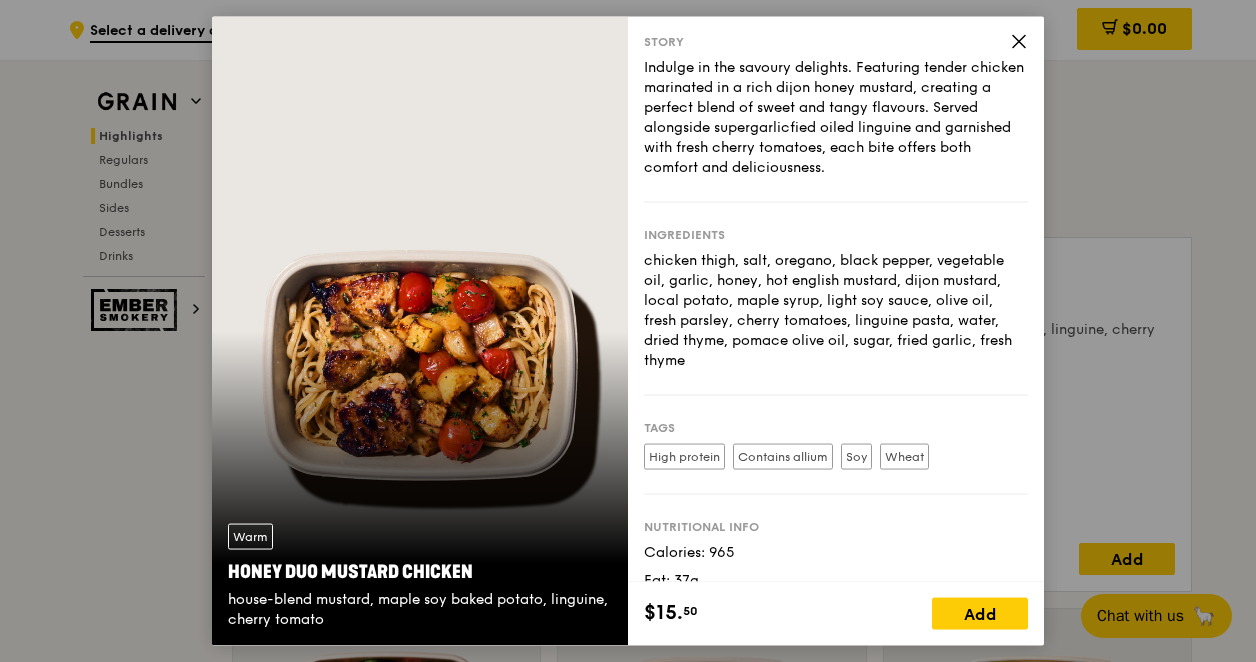 scroll, scrollTop: 11, scrollLeft: 0, axis: vertical 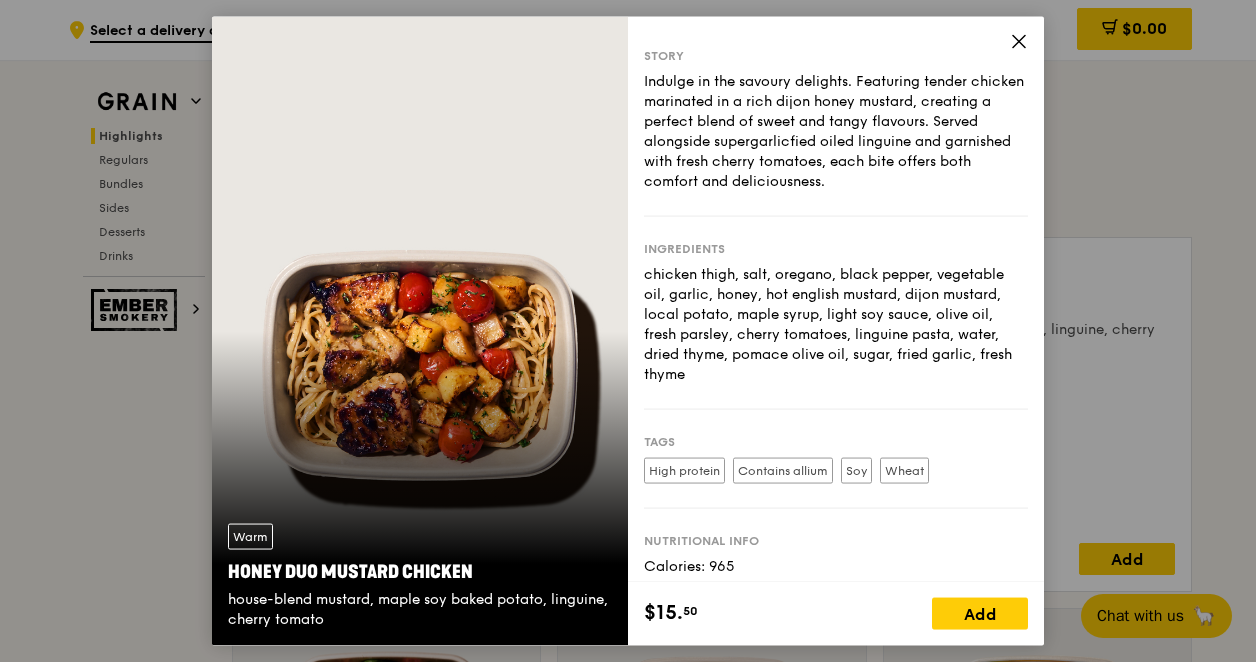 click 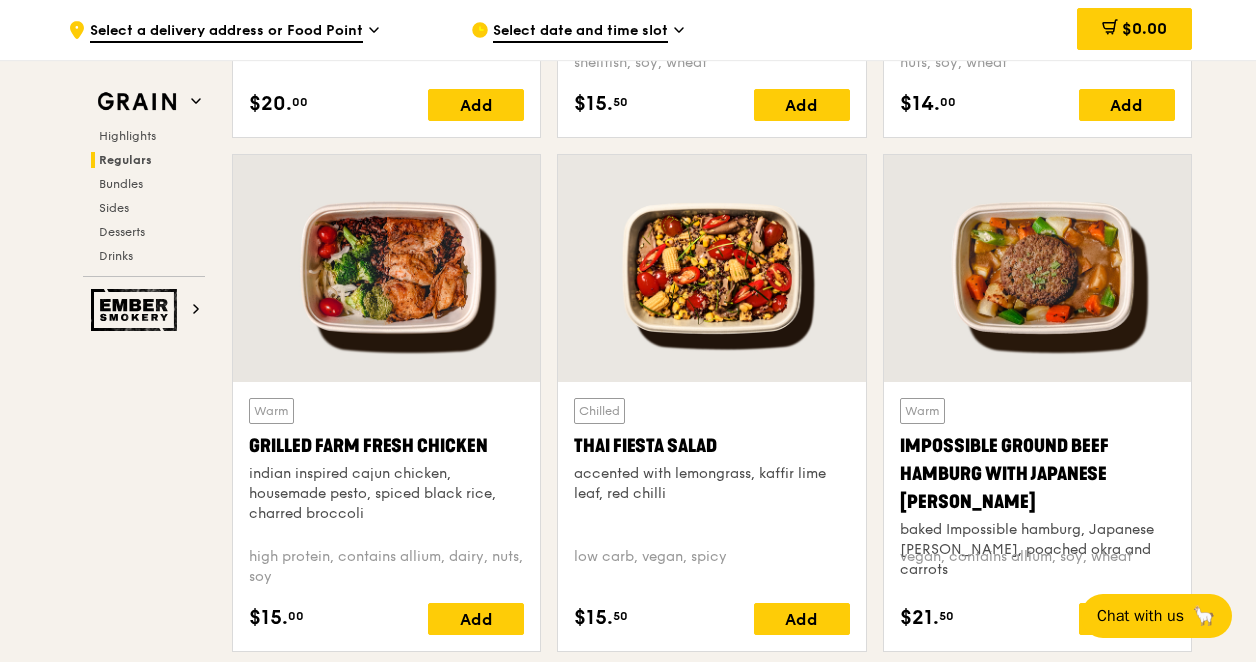scroll, scrollTop: 2210, scrollLeft: 0, axis: vertical 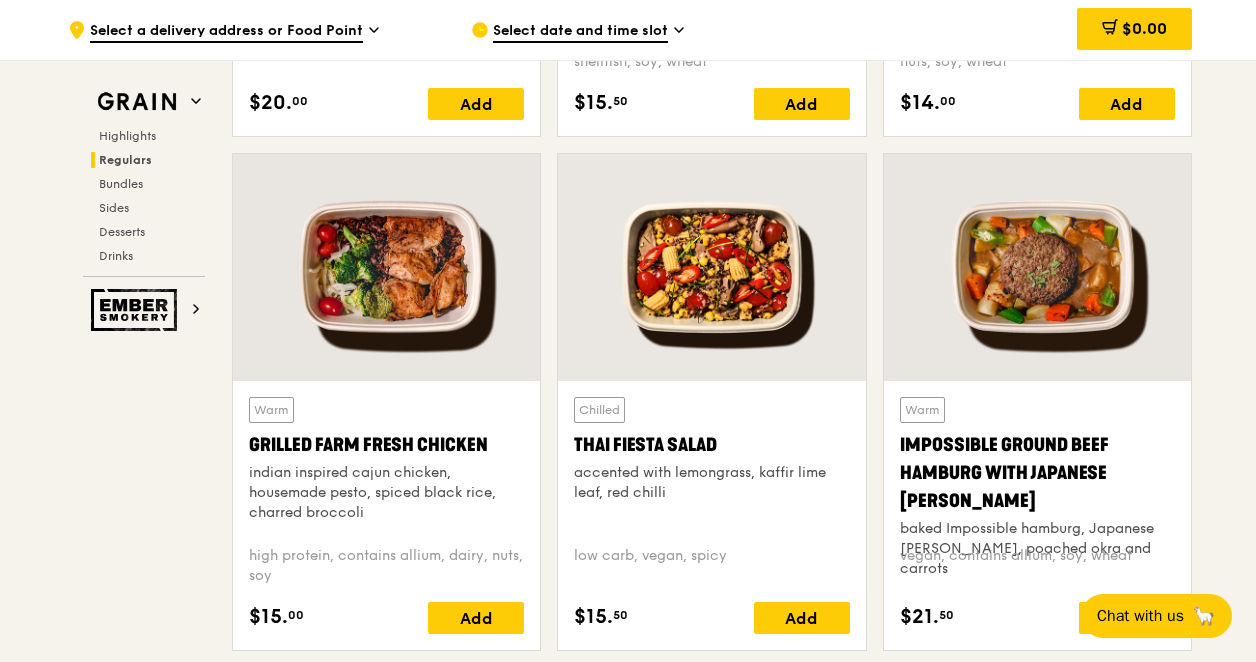 click on "Thai Fiesta Salad" at bounding box center (711, 445) 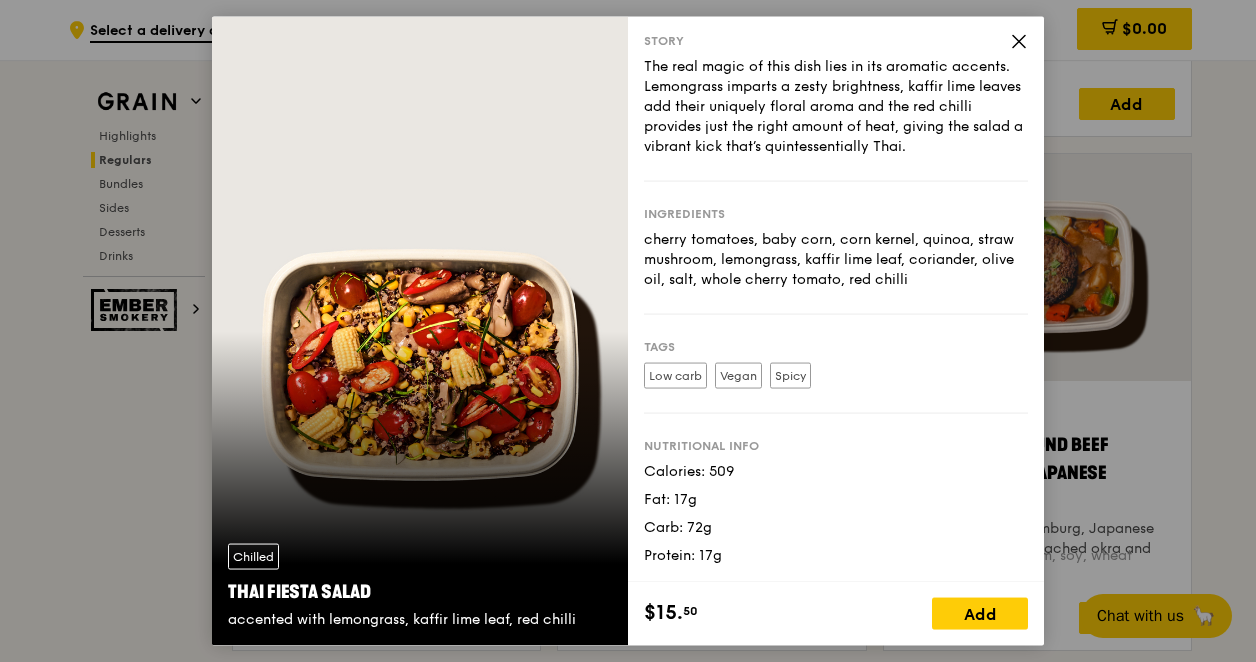scroll, scrollTop: 44, scrollLeft: 0, axis: vertical 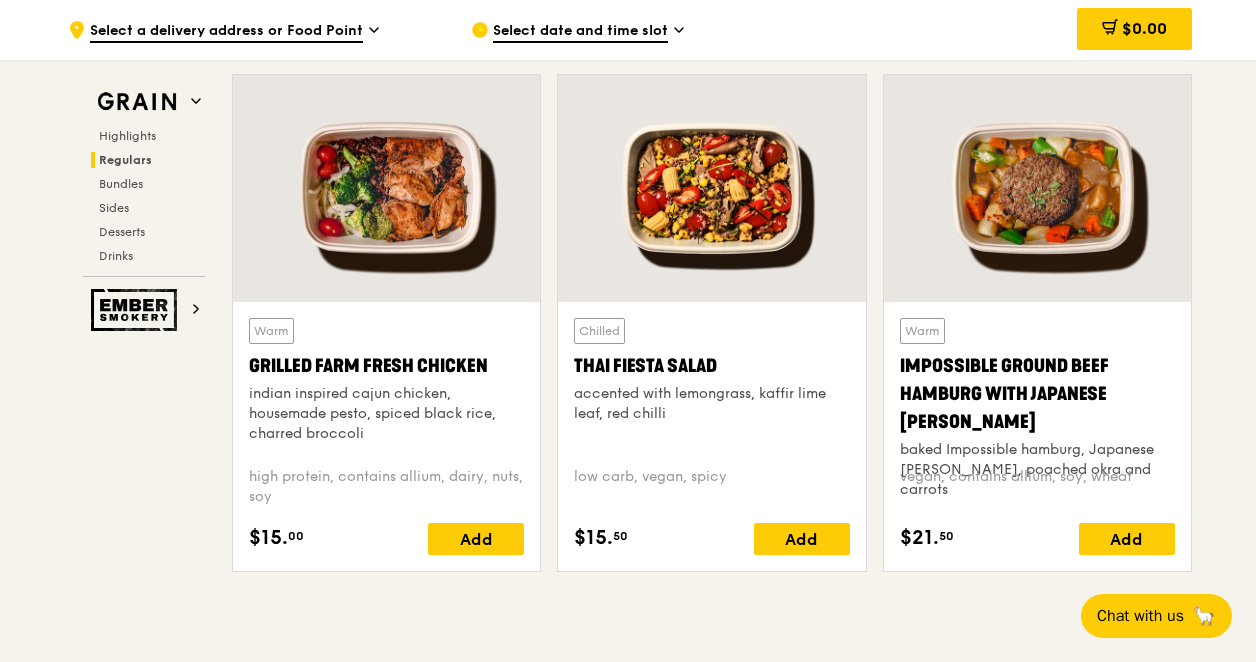click at bounding box center (386, 188) 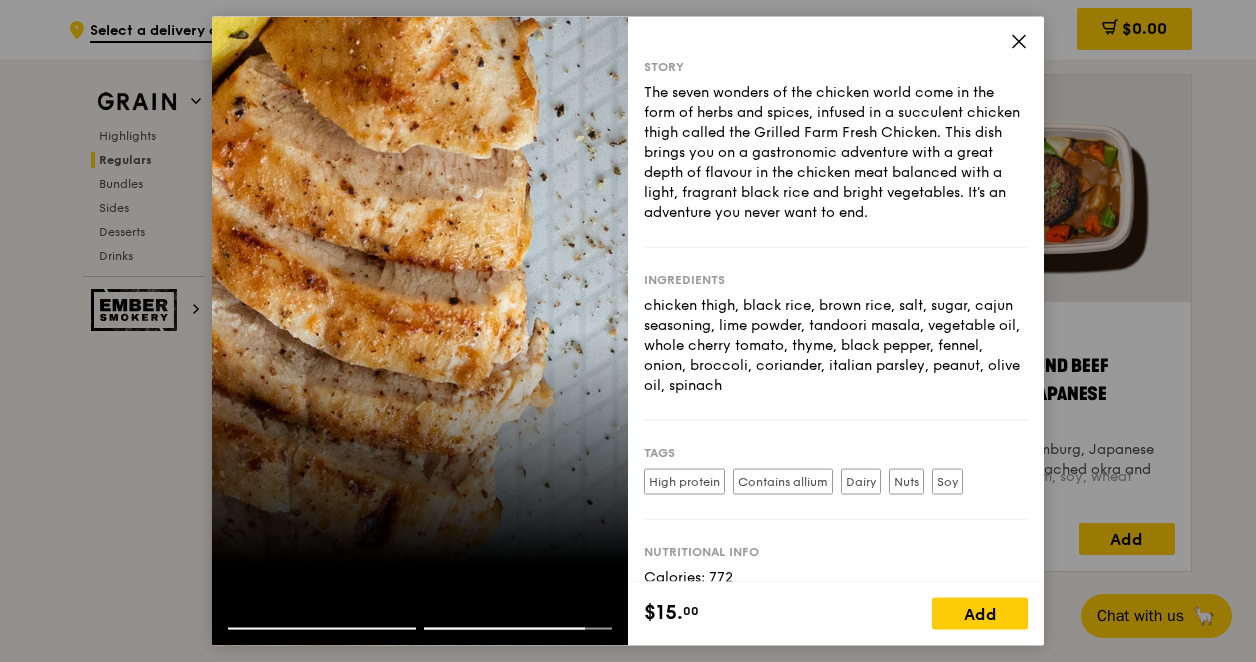 click 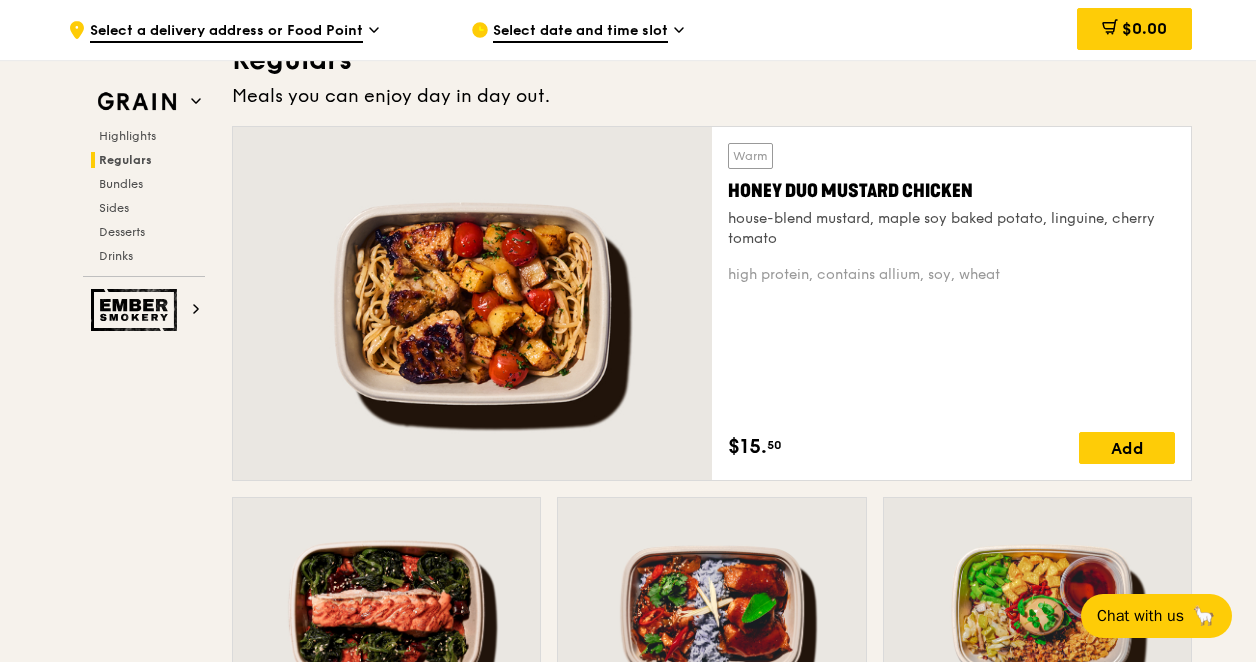 scroll, scrollTop: 1342, scrollLeft: 0, axis: vertical 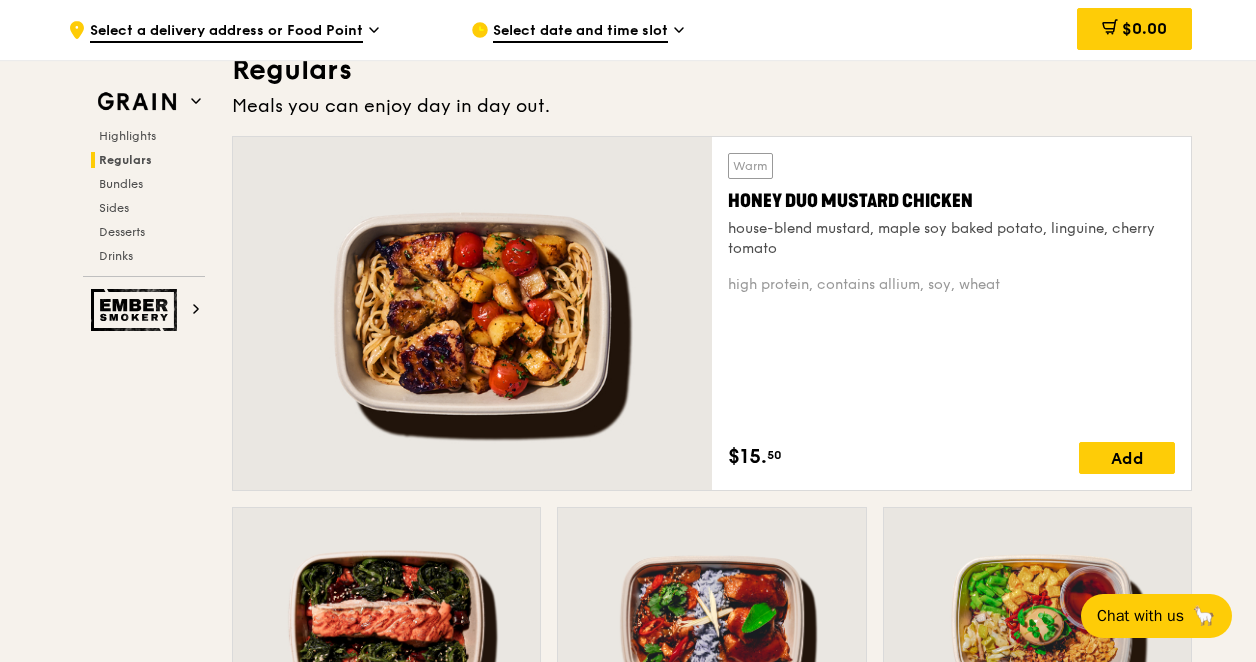 click on "Honey Duo Mustard Chicken" at bounding box center [951, 201] 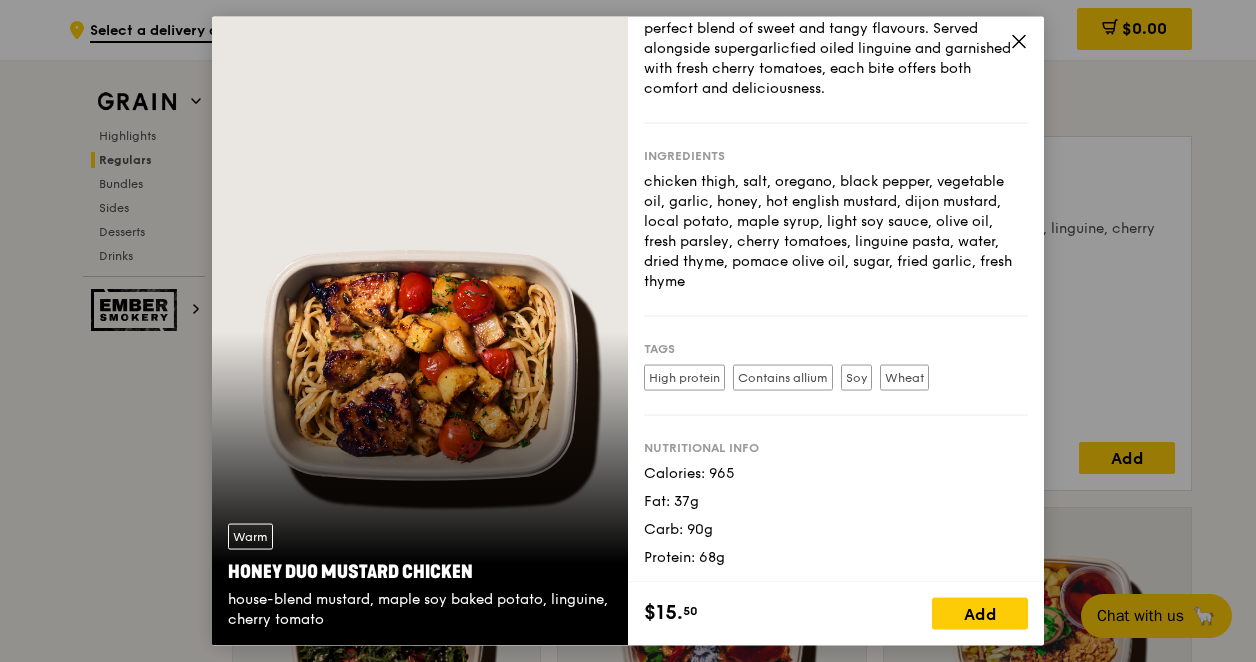 scroll, scrollTop: 104, scrollLeft: 0, axis: vertical 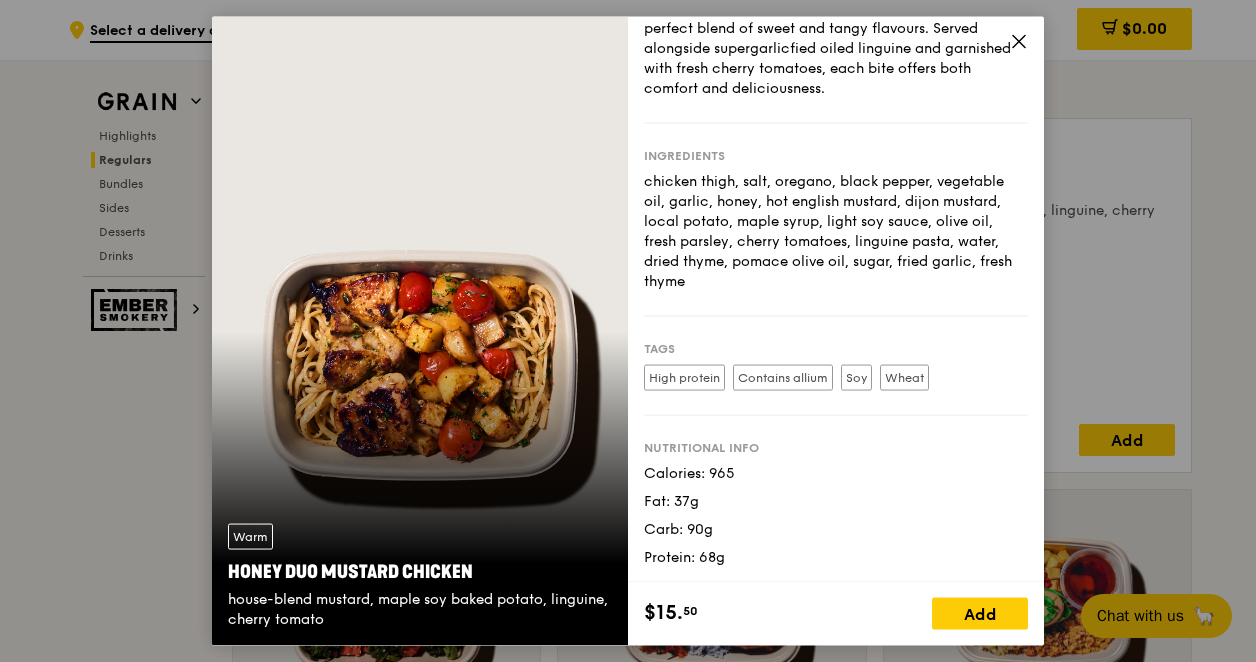 click 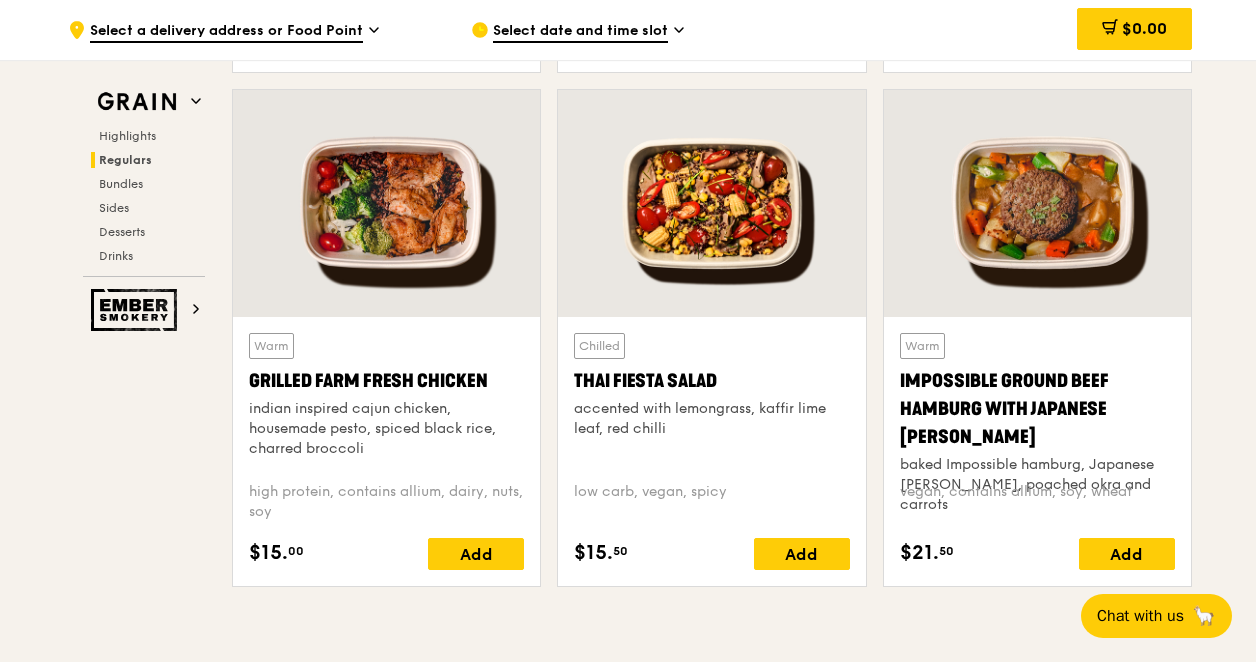scroll, scrollTop: 2290, scrollLeft: 0, axis: vertical 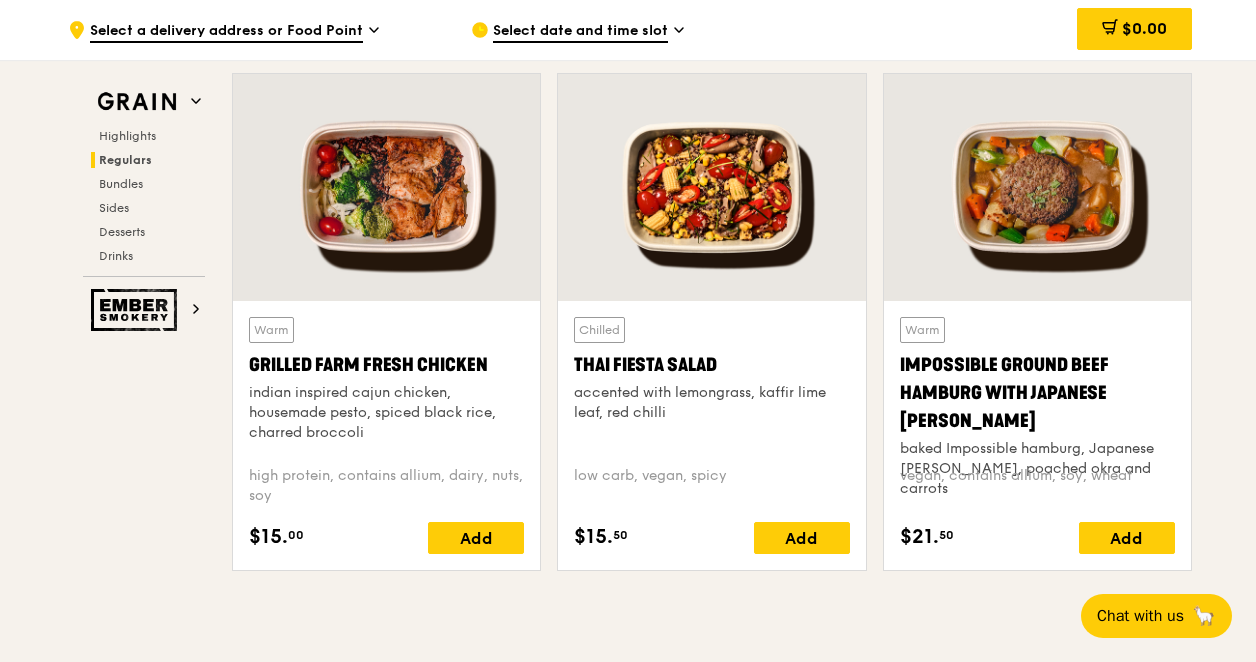 click on "Grilled Farm Fresh Chicken" at bounding box center [386, 365] 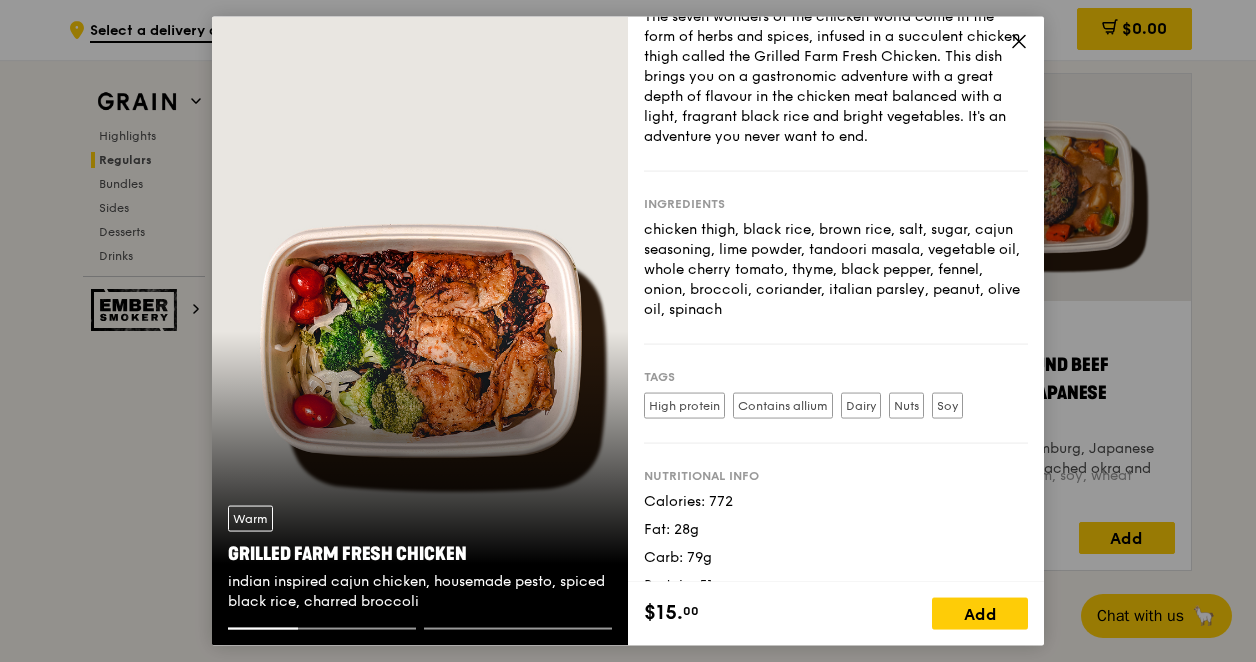 scroll, scrollTop: 104, scrollLeft: 0, axis: vertical 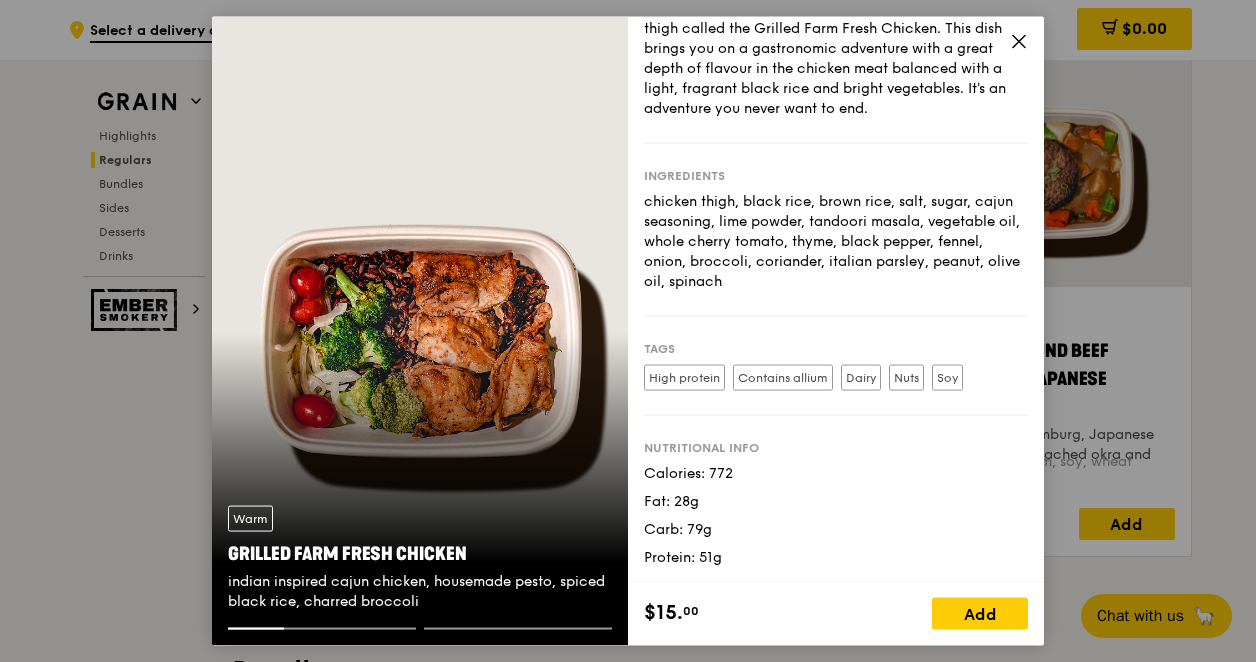 click 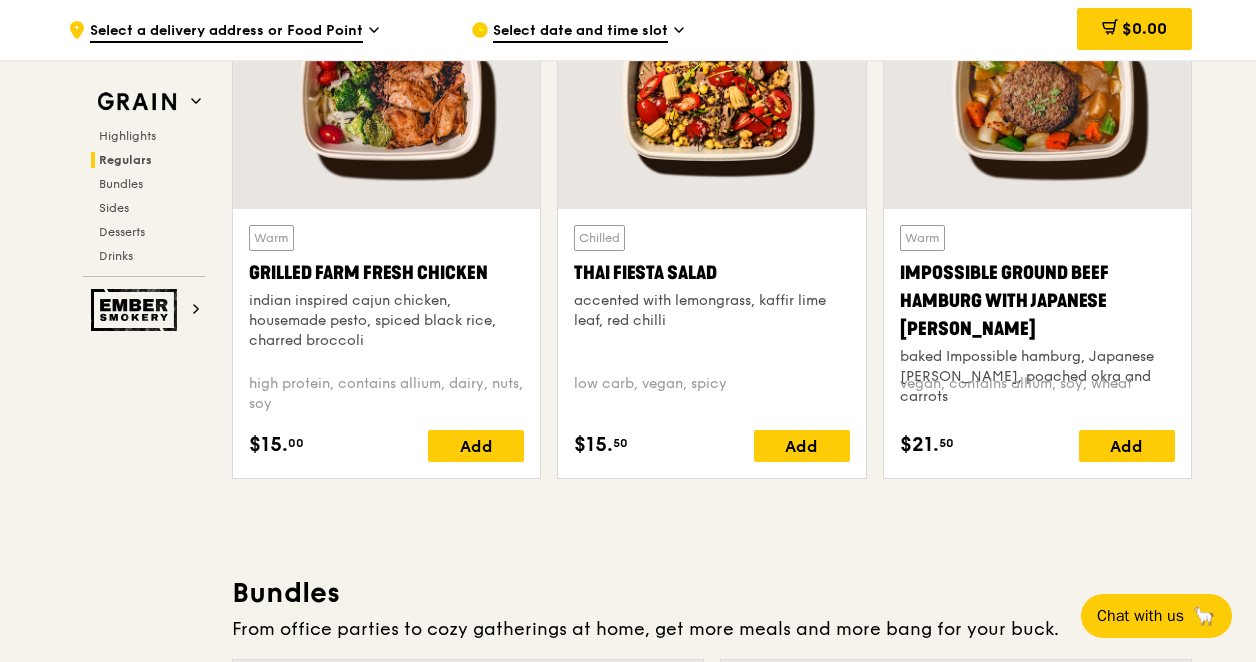 scroll, scrollTop: 2392, scrollLeft: 0, axis: vertical 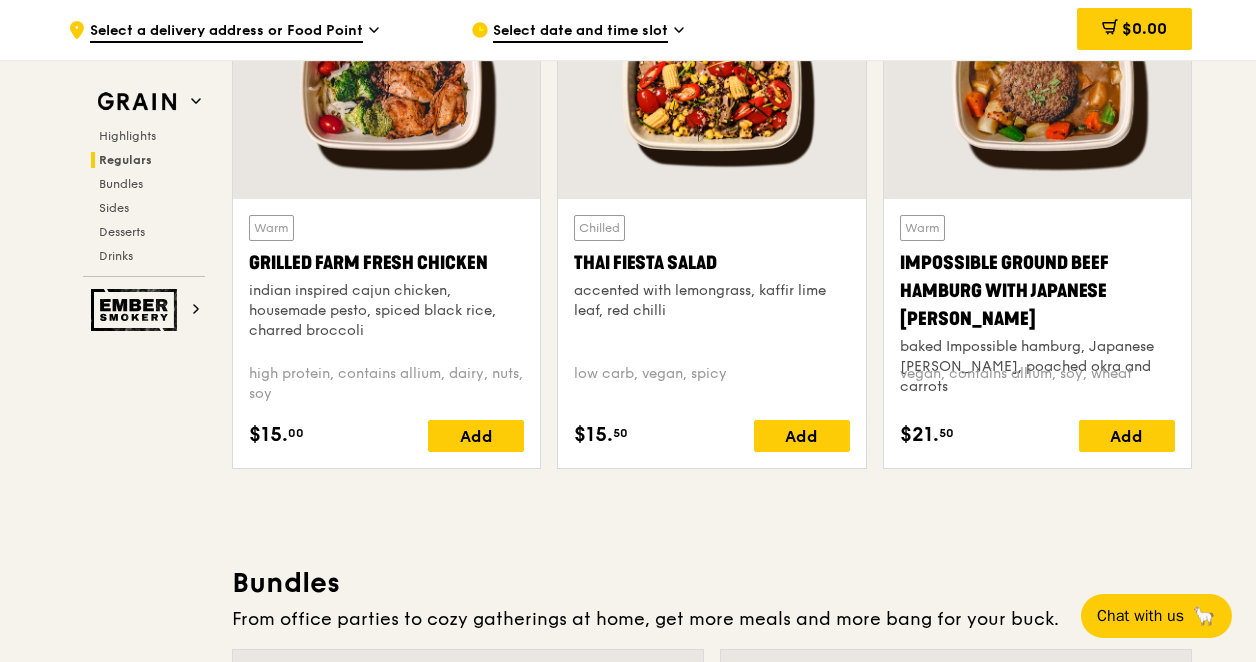 click on "Impossible Ground Beef Hamburg with Japanese [PERSON_NAME]" at bounding box center (1037, 291) 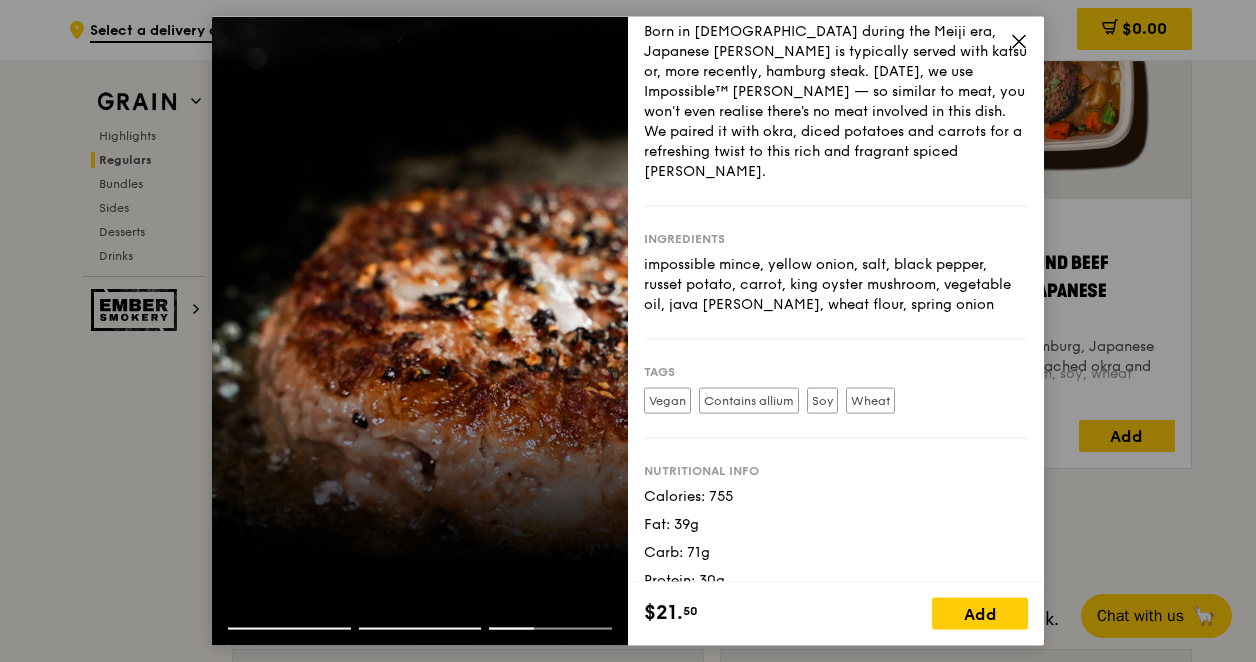 scroll, scrollTop: 64, scrollLeft: 0, axis: vertical 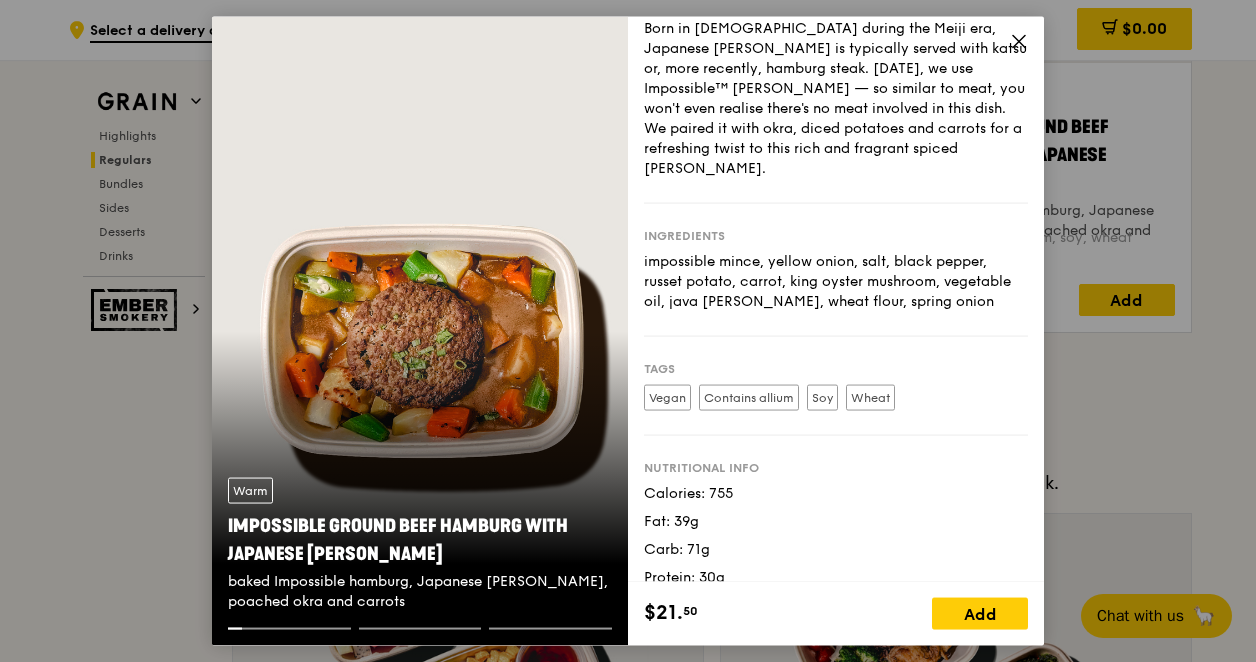 click 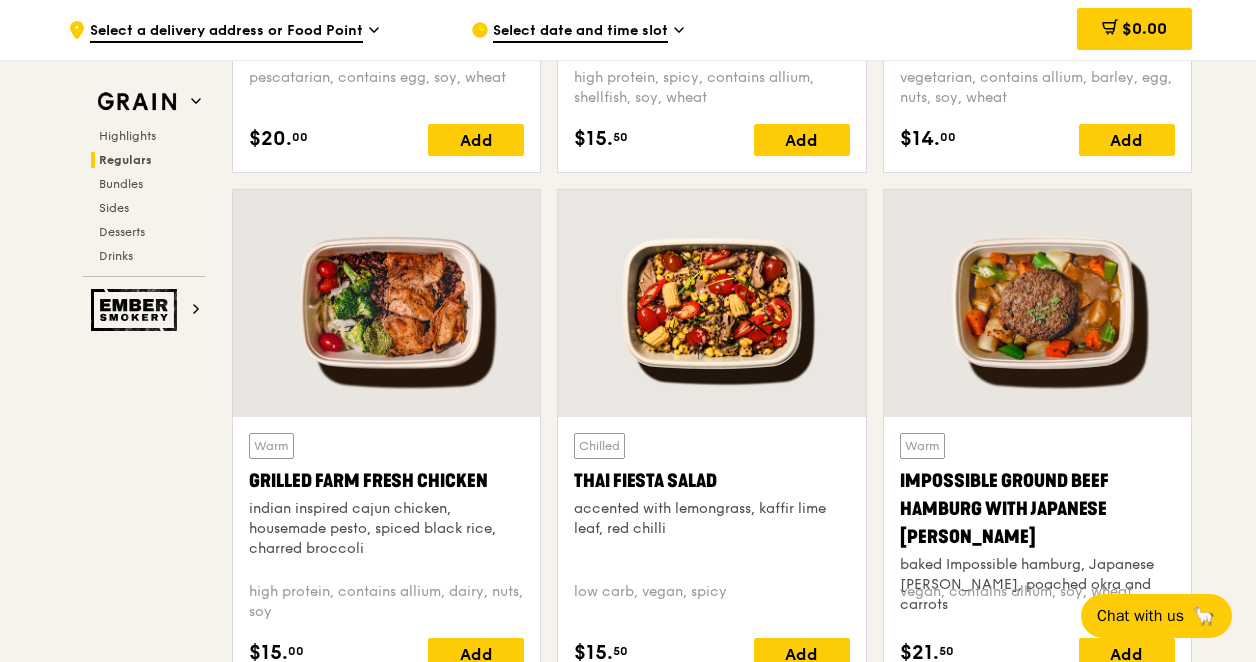 scroll, scrollTop: 2178, scrollLeft: 0, axis: vertical 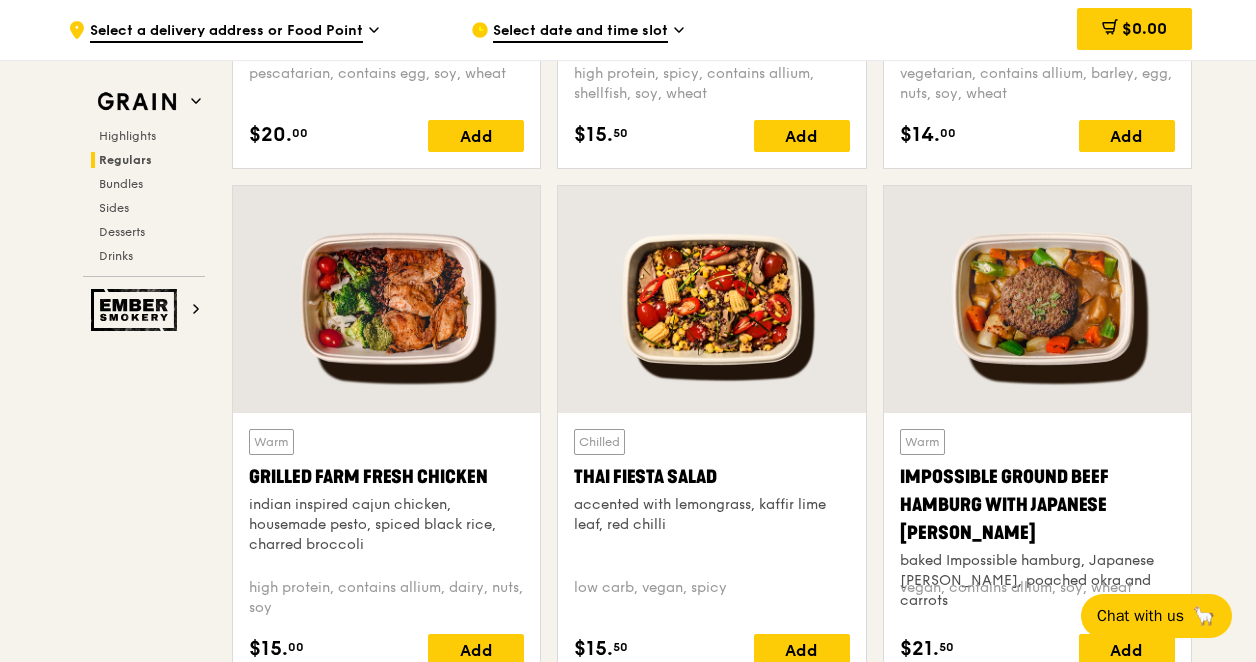 click on "Impossible Ground Beef Hamburg with Japanese [PERSON_NAME]" at bounding box center [1037, 505] 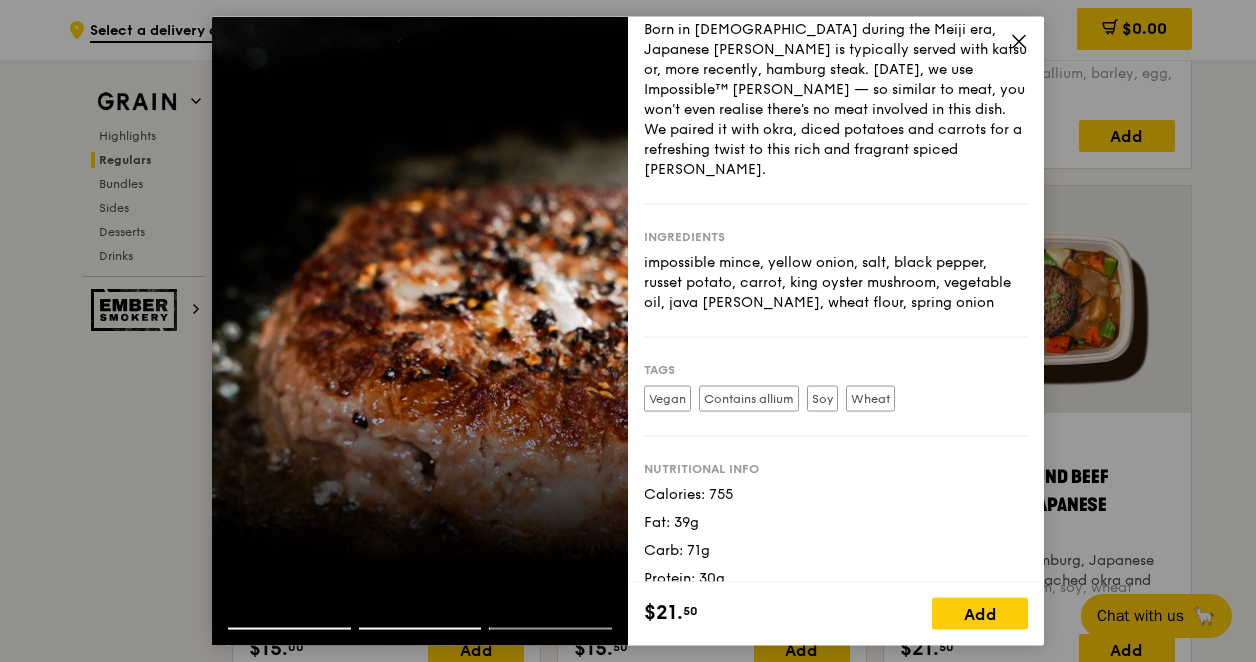 scroll, scrollTop: 64, scrollLeft: 0, axis: vertical 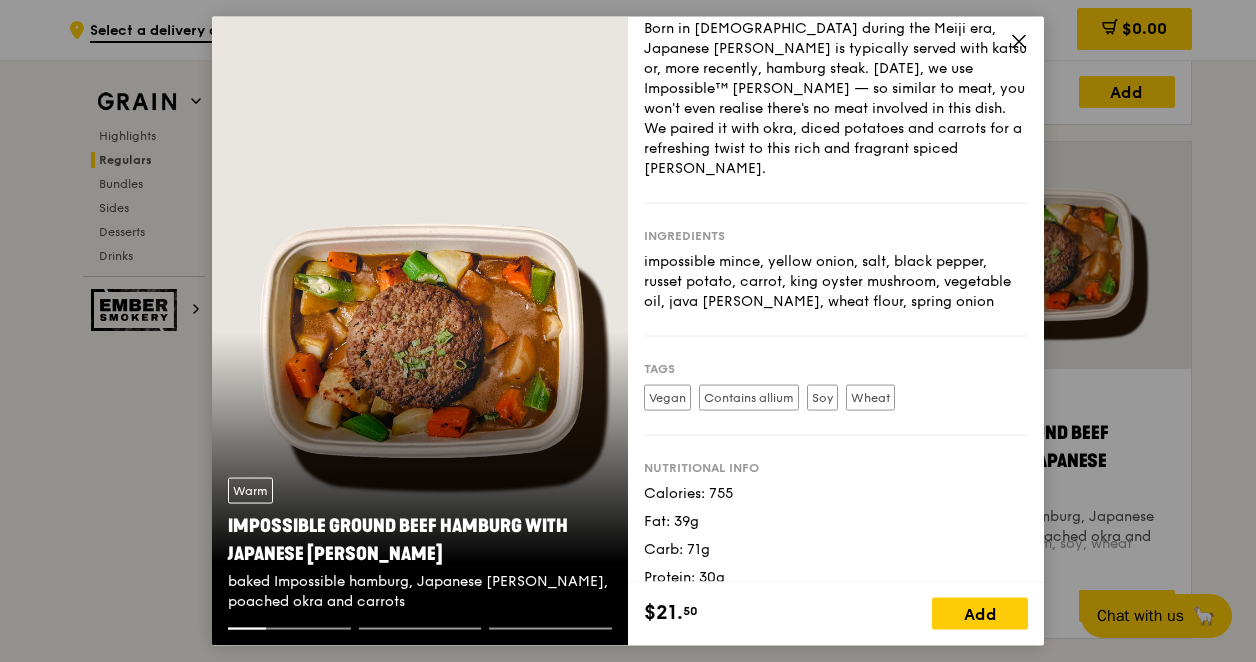 click 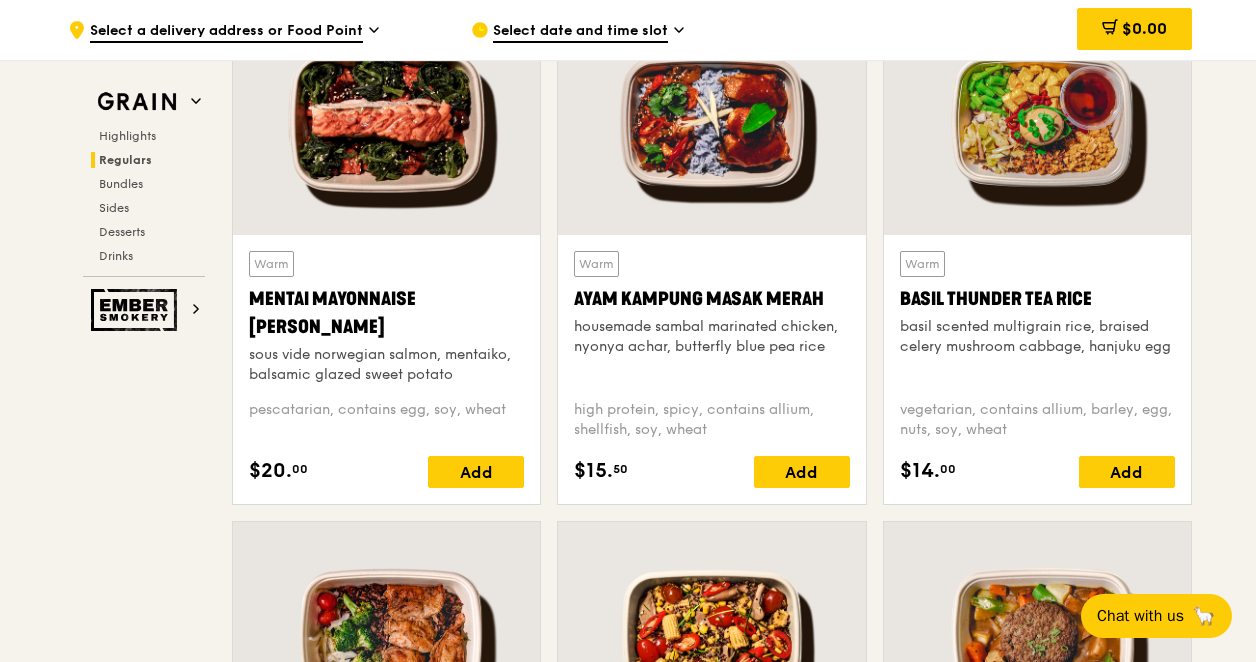 scroll, scrollTop: 1842, scrollLeft: 0, axis: vertical 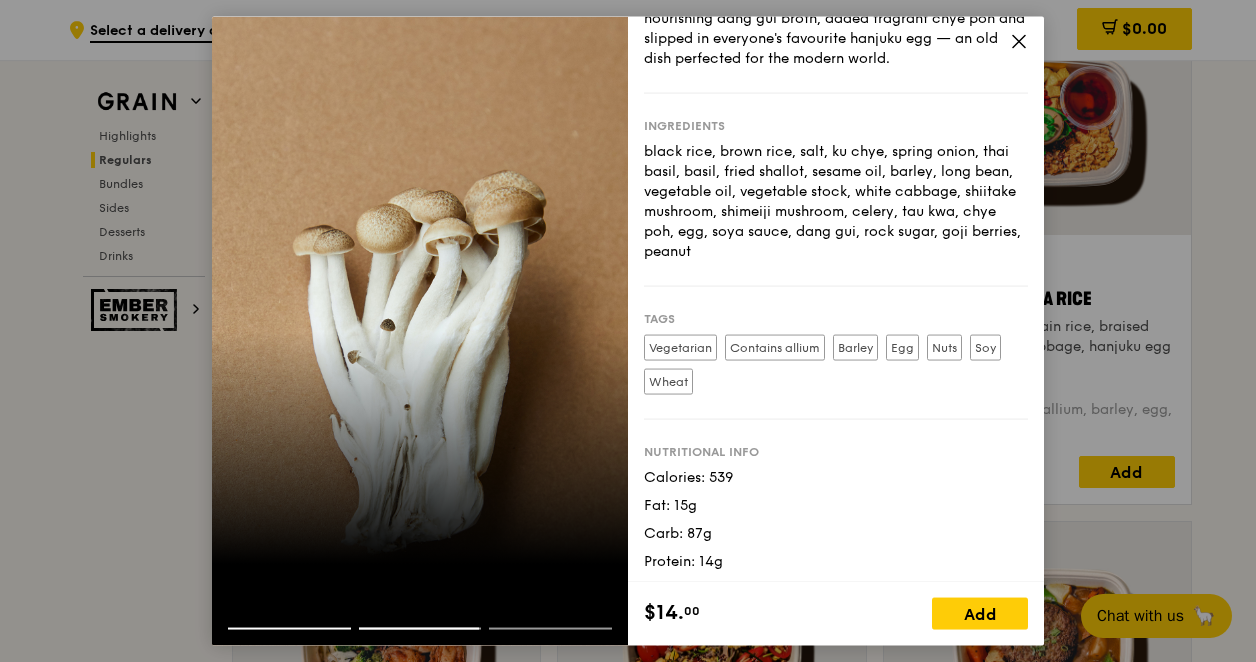 click 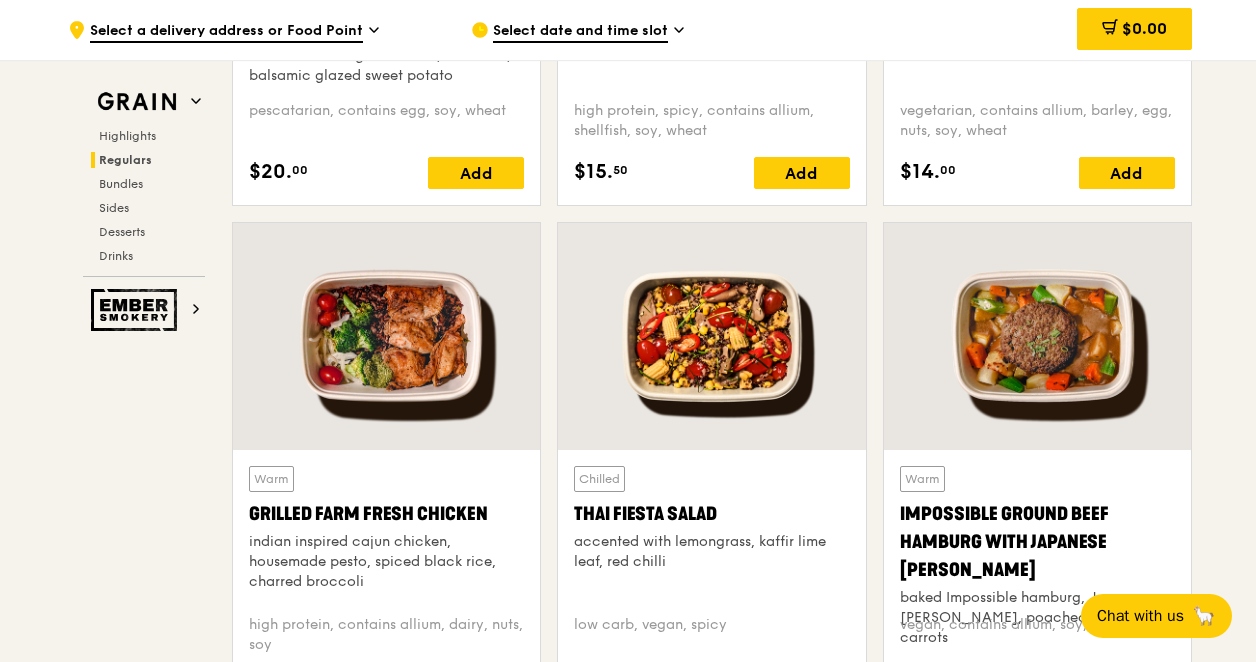 scroll, scrollTop: 2142, scrollLeft: 0, axis: vertical 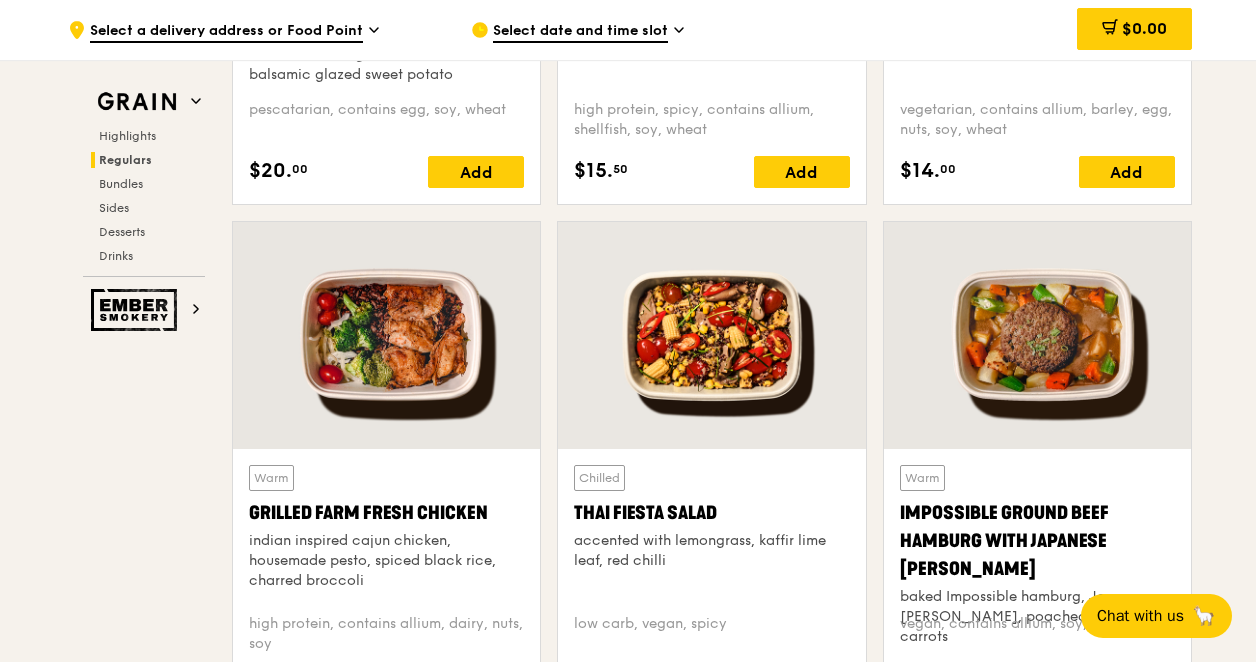 drag, startPoint x: 938, startPoint y: 481, endPoint x: 800, endPoint y: 444, distance: 142.87407 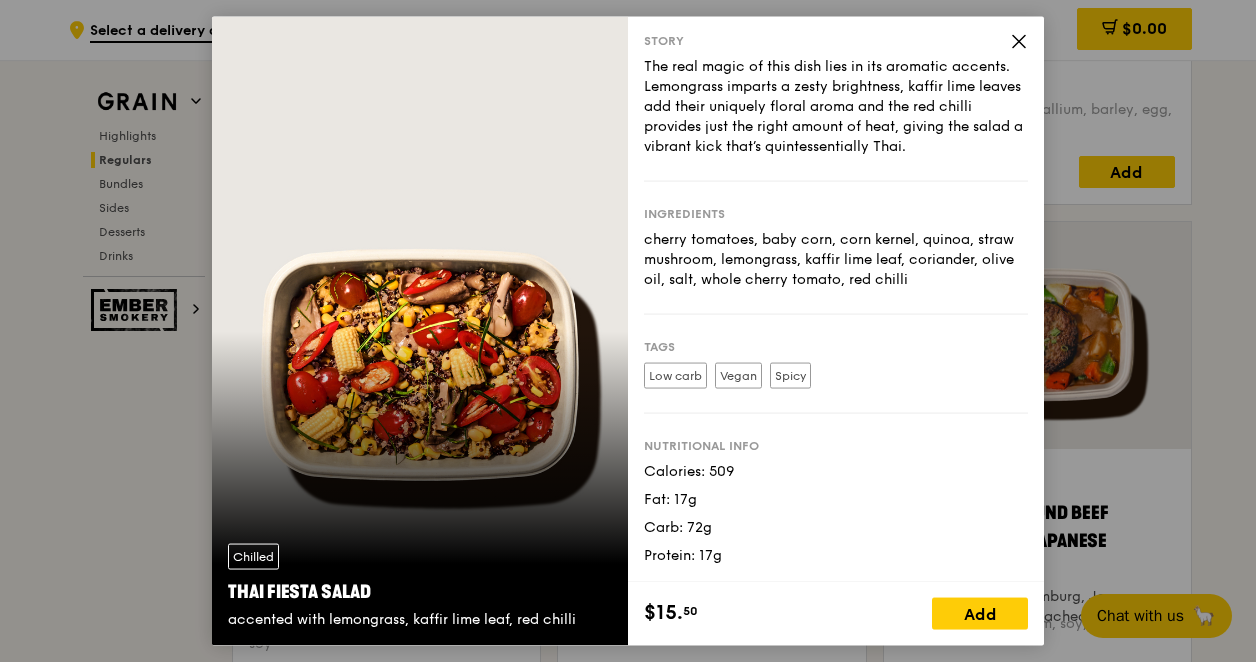 scroll, scrollTop: 44, scrollLeft: 0, axis: vertical 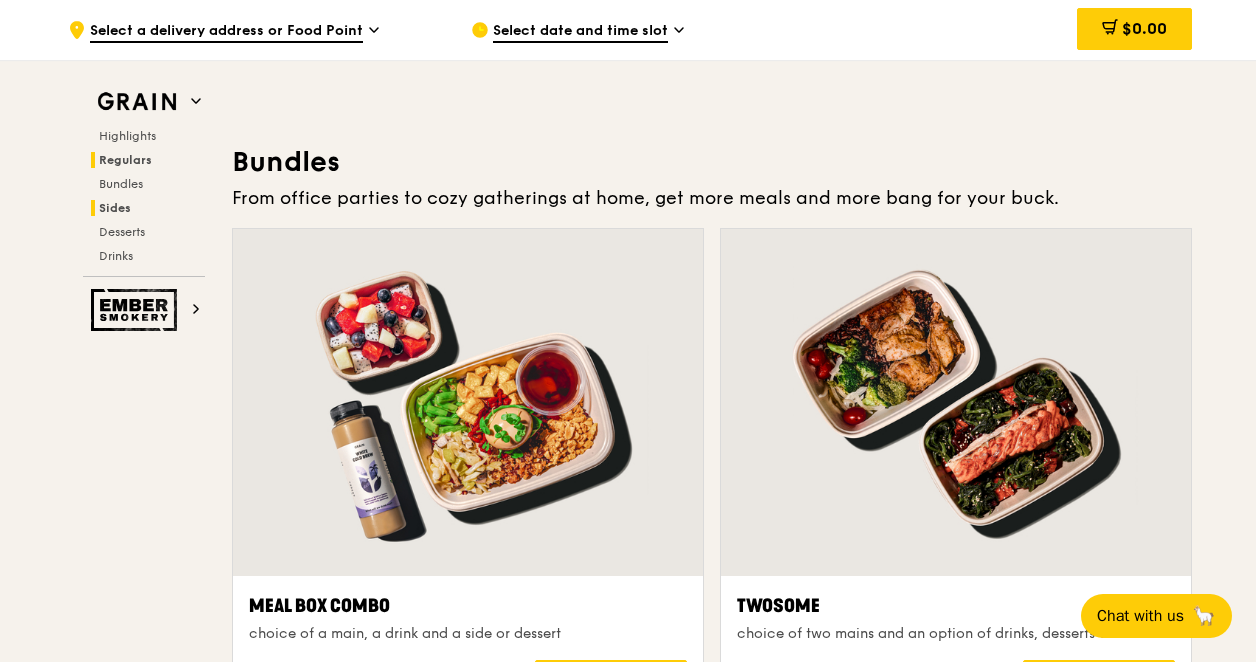 click on "Sides" at bounding box center [115, 208] 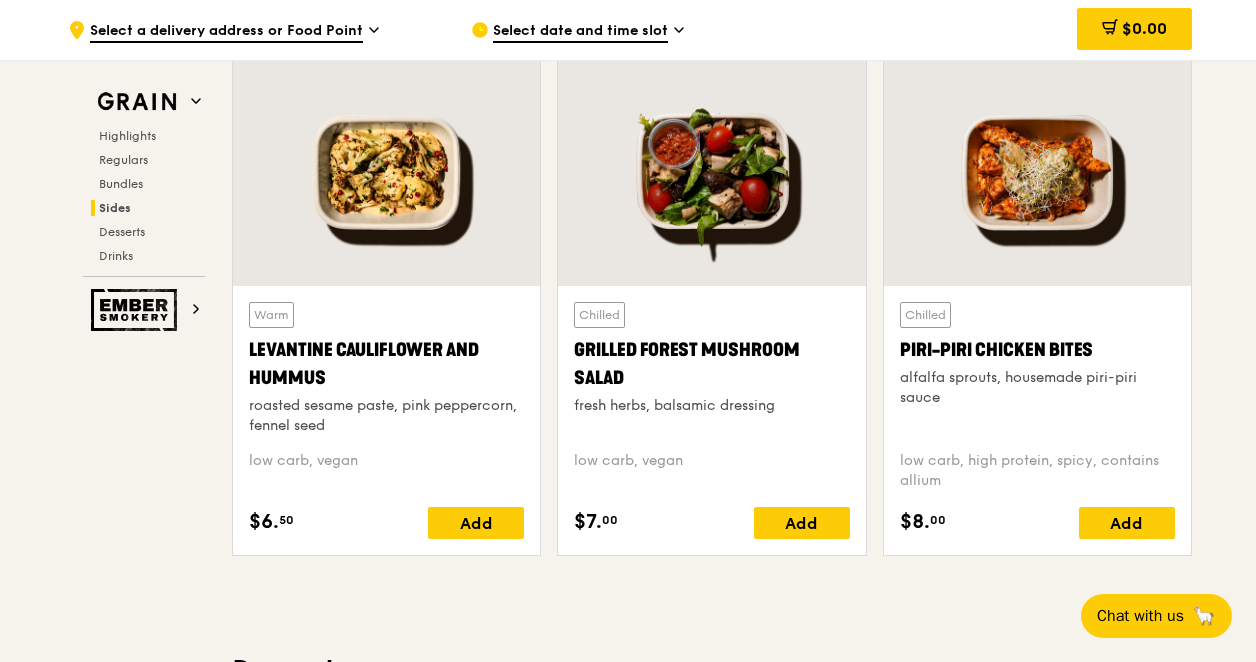 scroll, scrollTop: 5123, scrollLeft: 0, axis: vertical 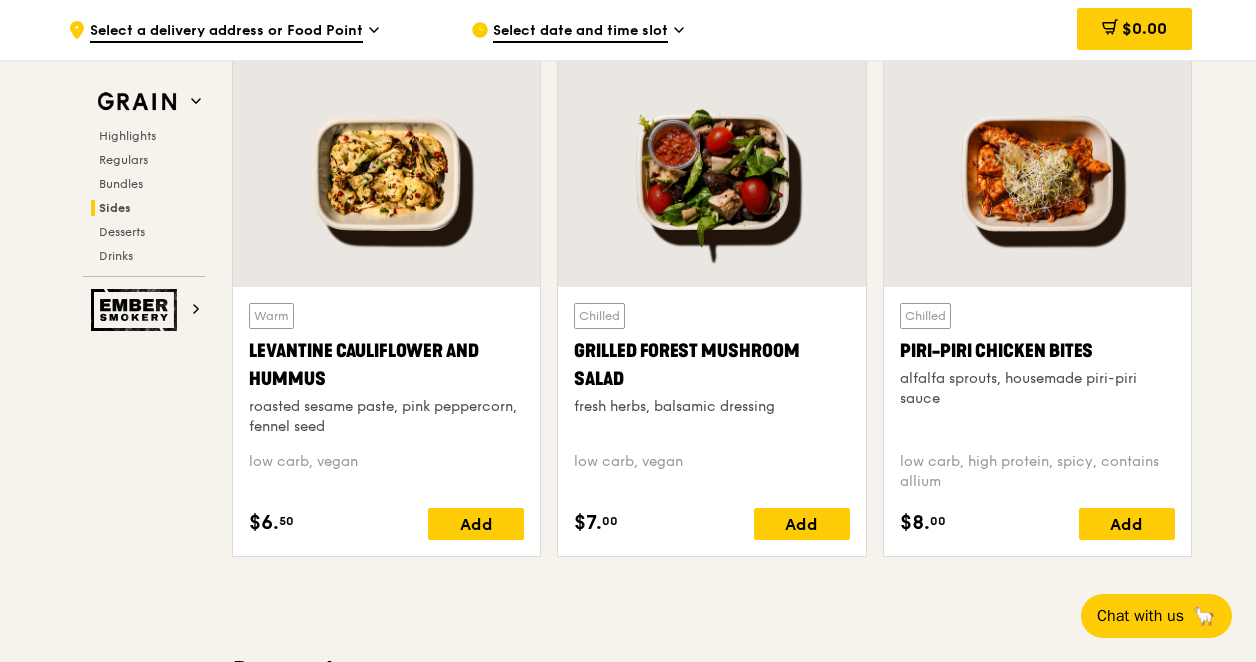 click at bounding box center (1037, 173) 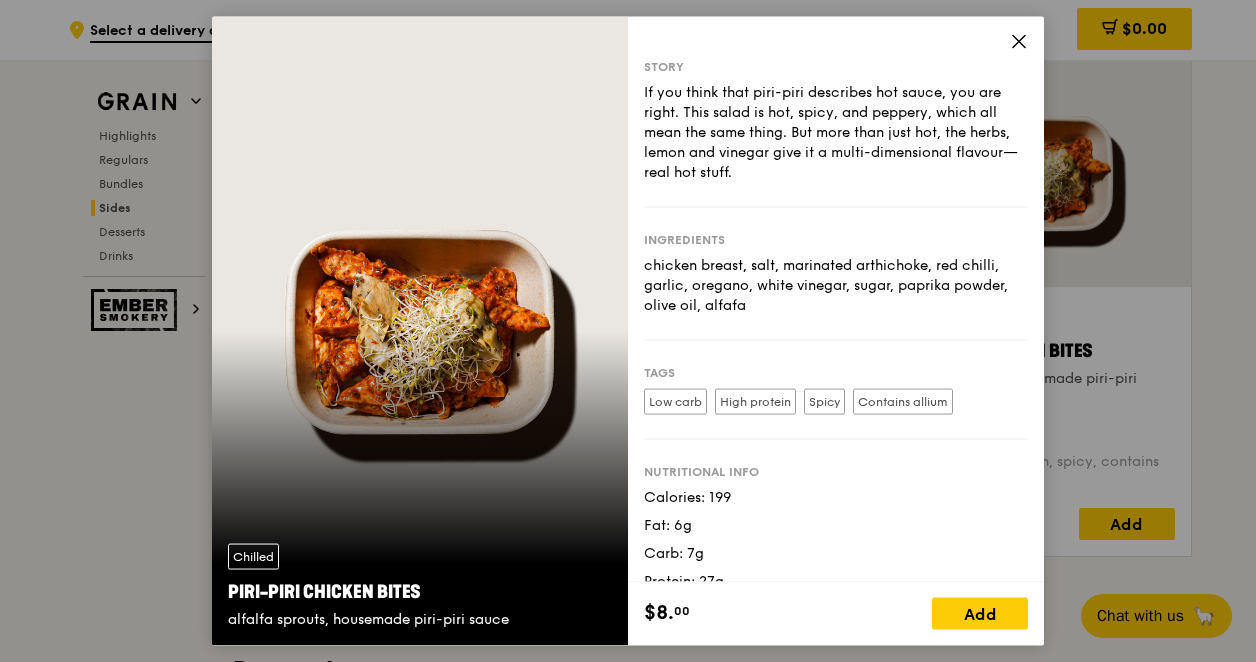 click 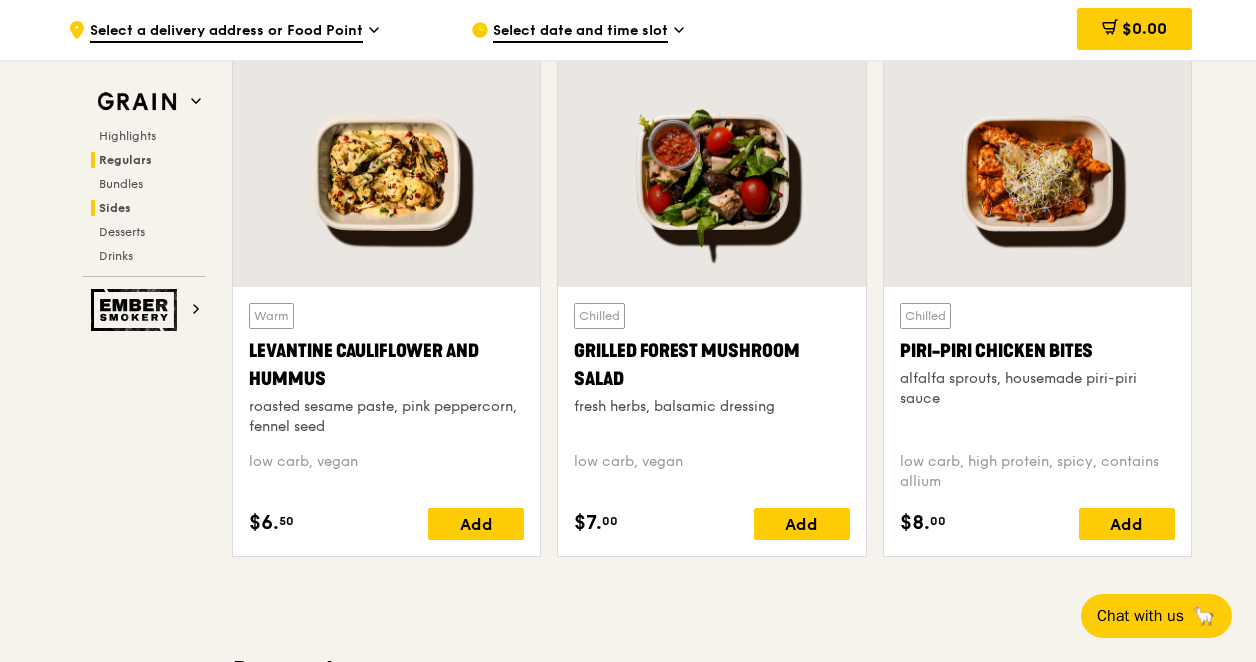 click on "Regulars" at bounding box center (125, 160) 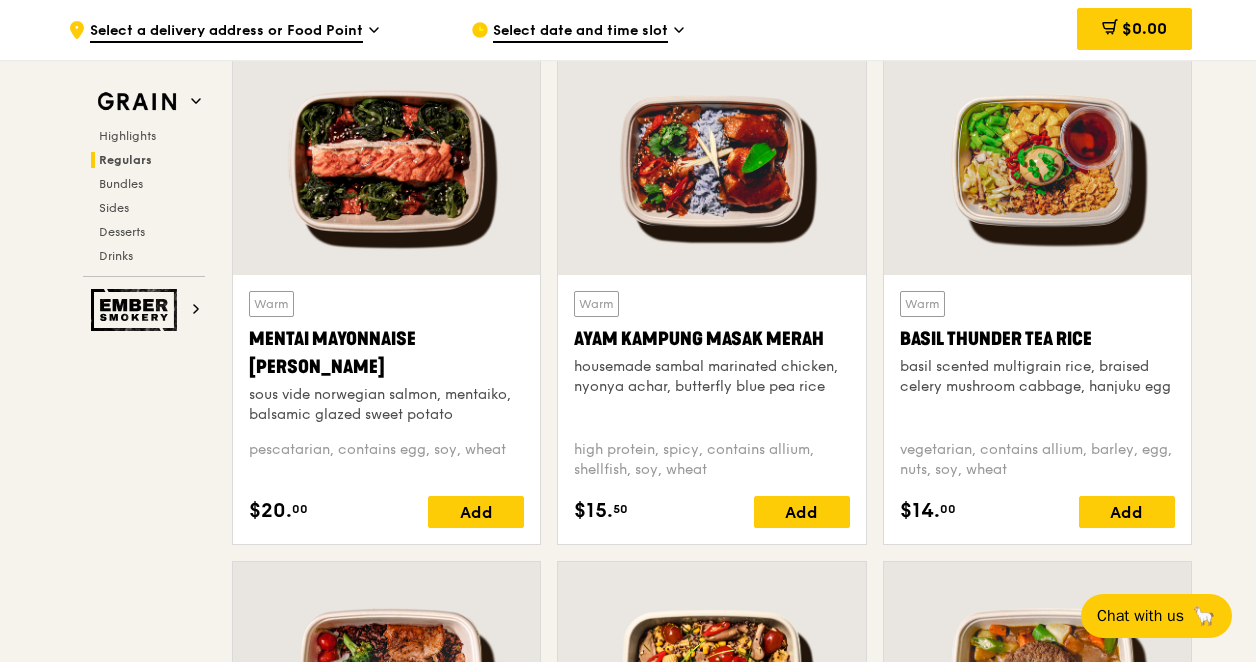 scroll, scrollTop: 1812, scrollLeft: 0, axis: vertical 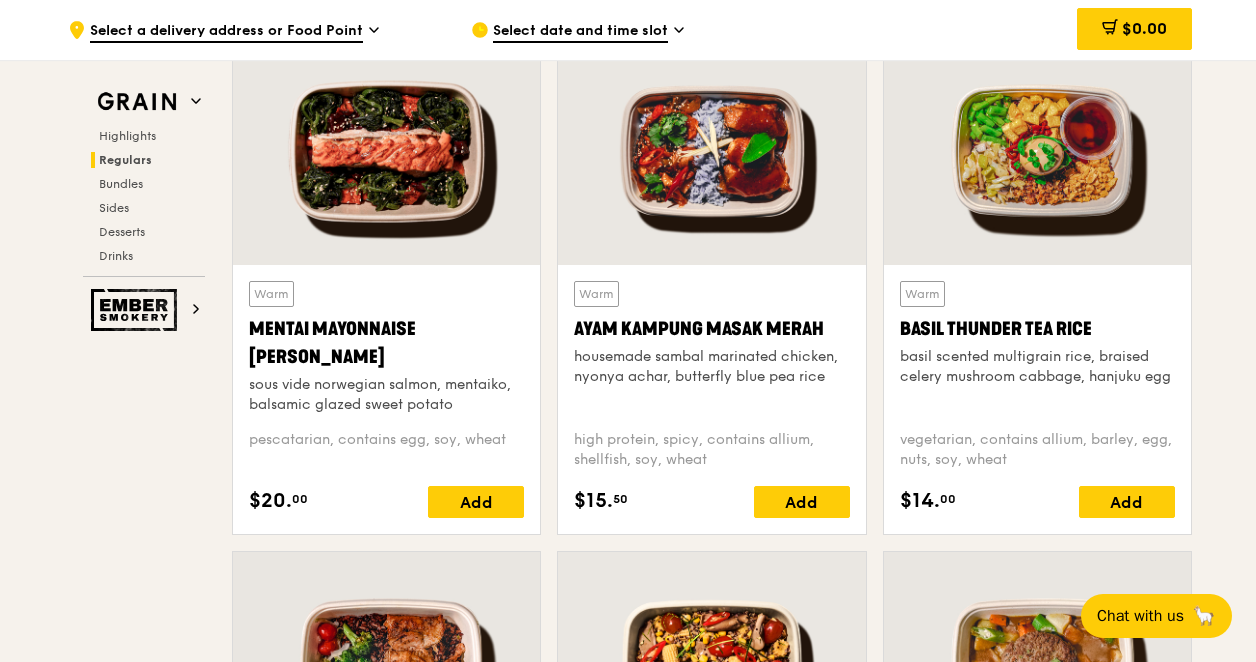 click on "Basil Thunder Tea Rice" at bounding box center [1037, 329] 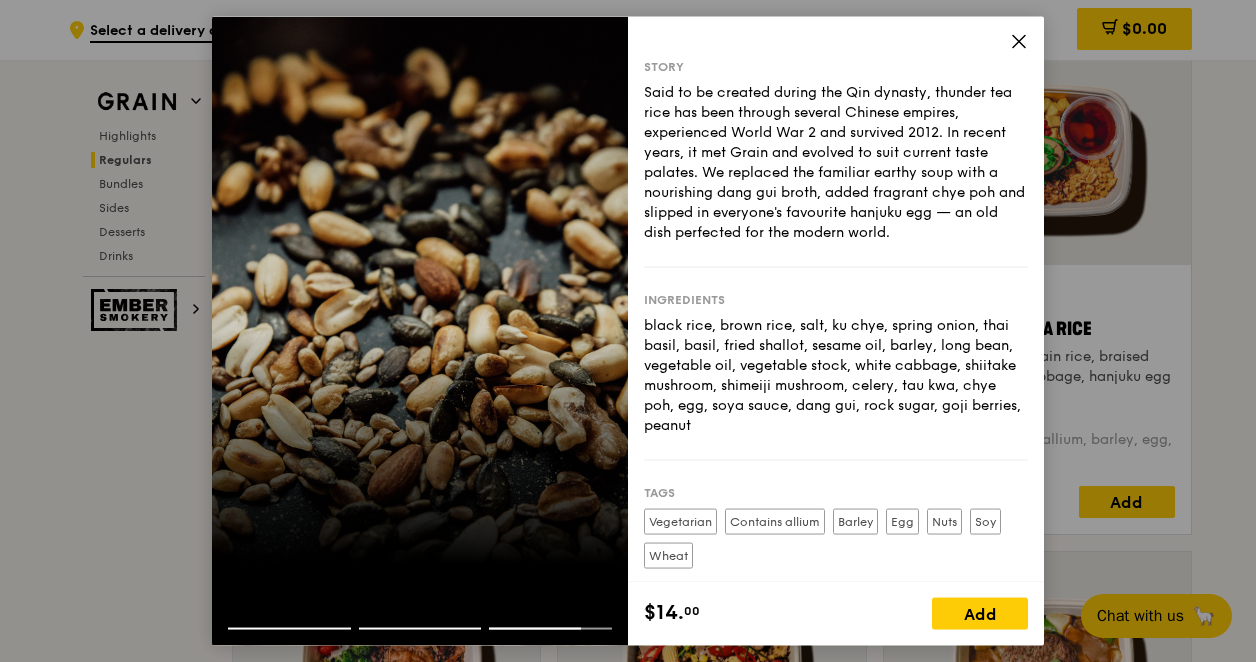 click 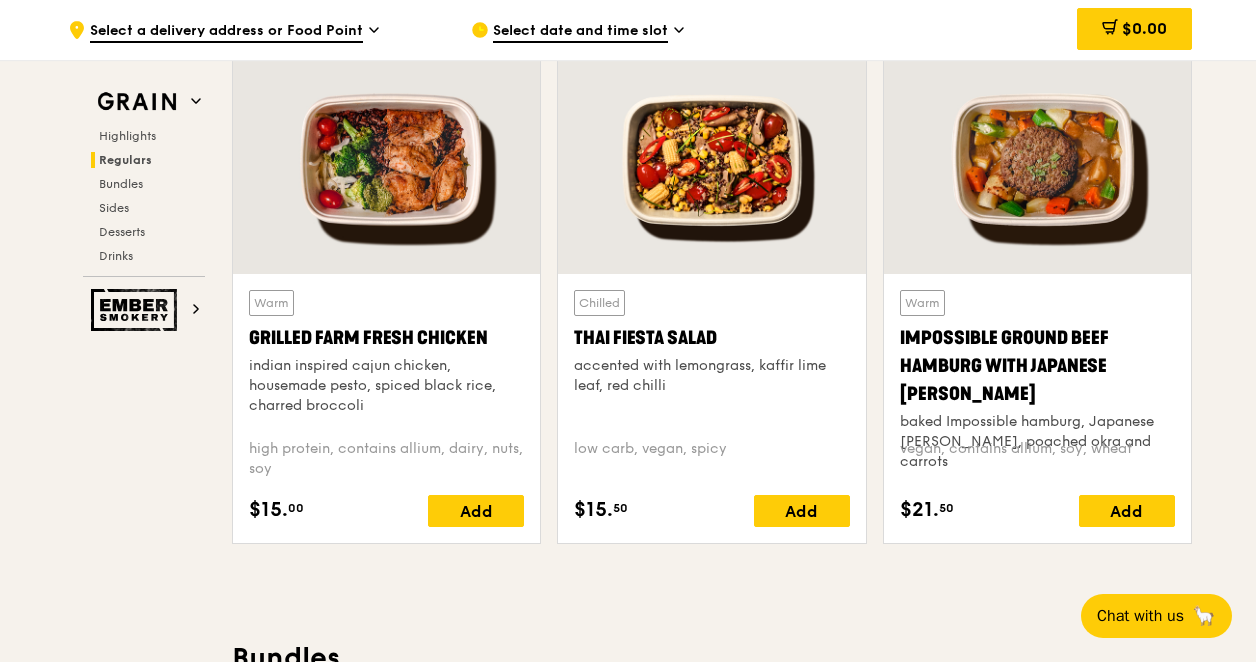 scroll, scrollTop: 2315, scrollLeft: 0, axis: vertical 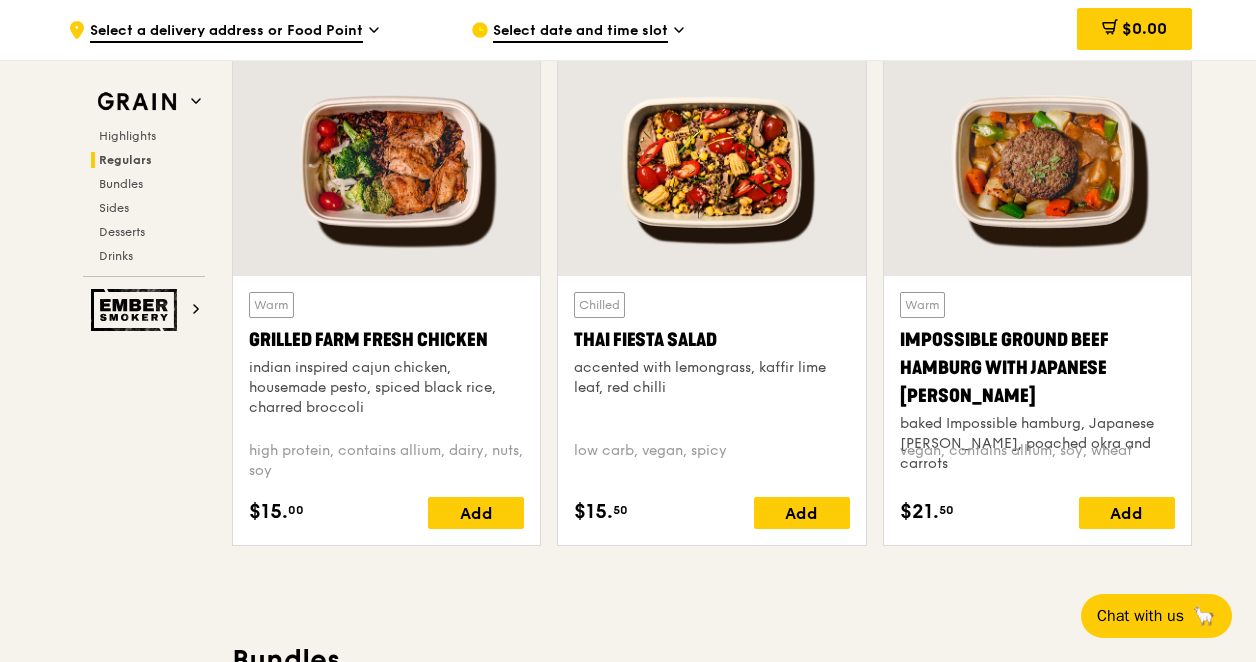 click at bounding box center (386, 162) 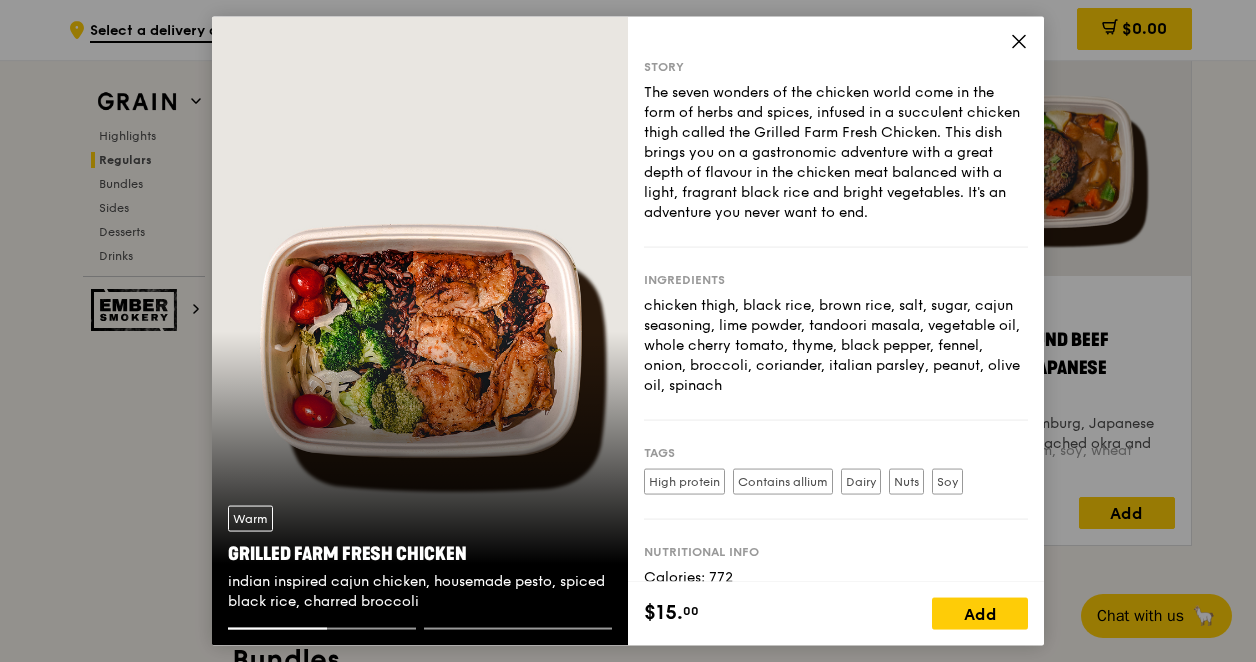 click 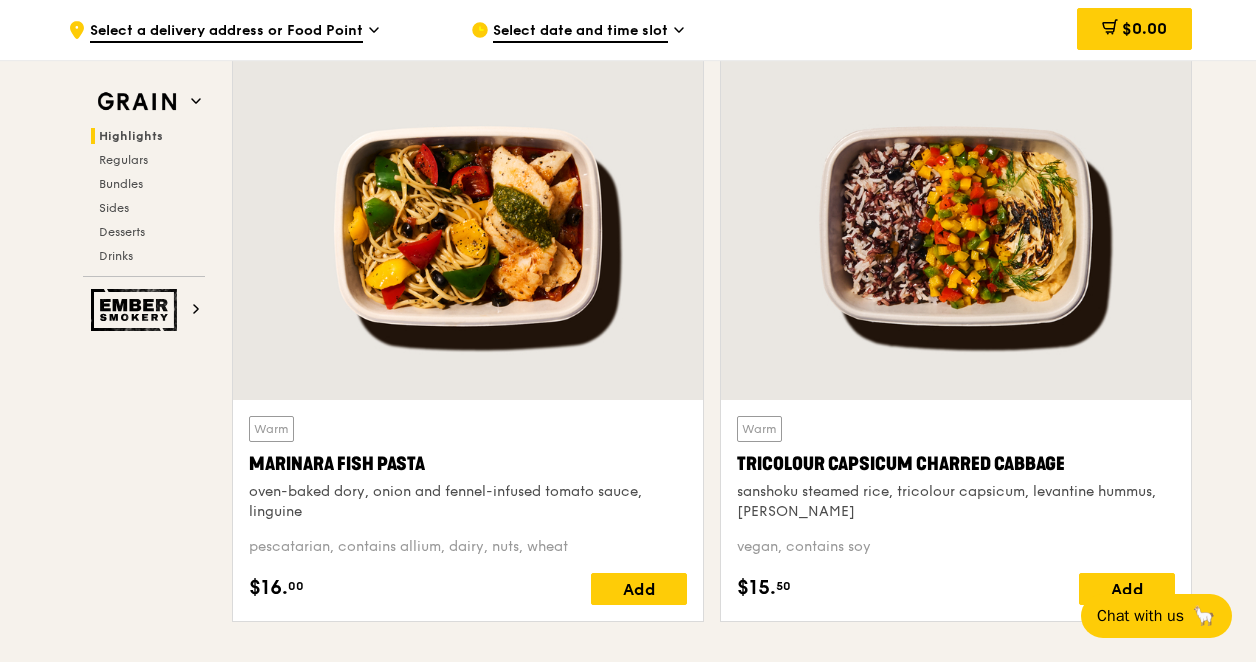 scroll, scrollTop: 678, scrollLeft: 0, axis: vertical 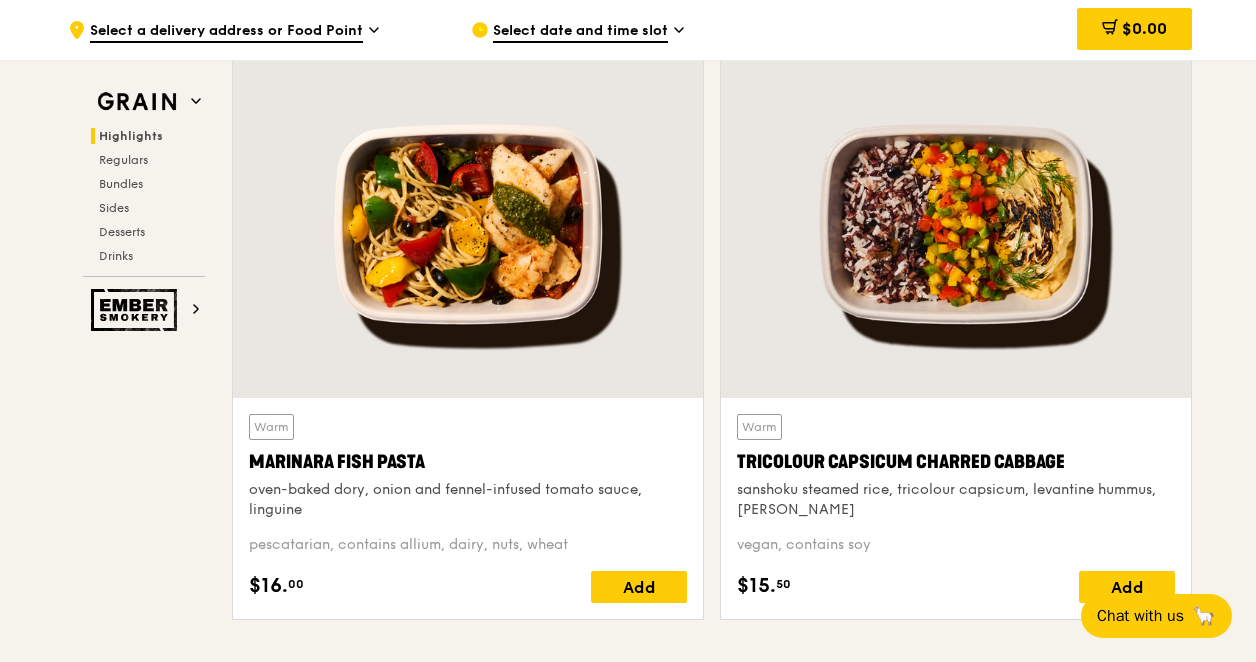 click on "Tricolour Capsicum Charred Cabbage" at bounding box center (956, 462) 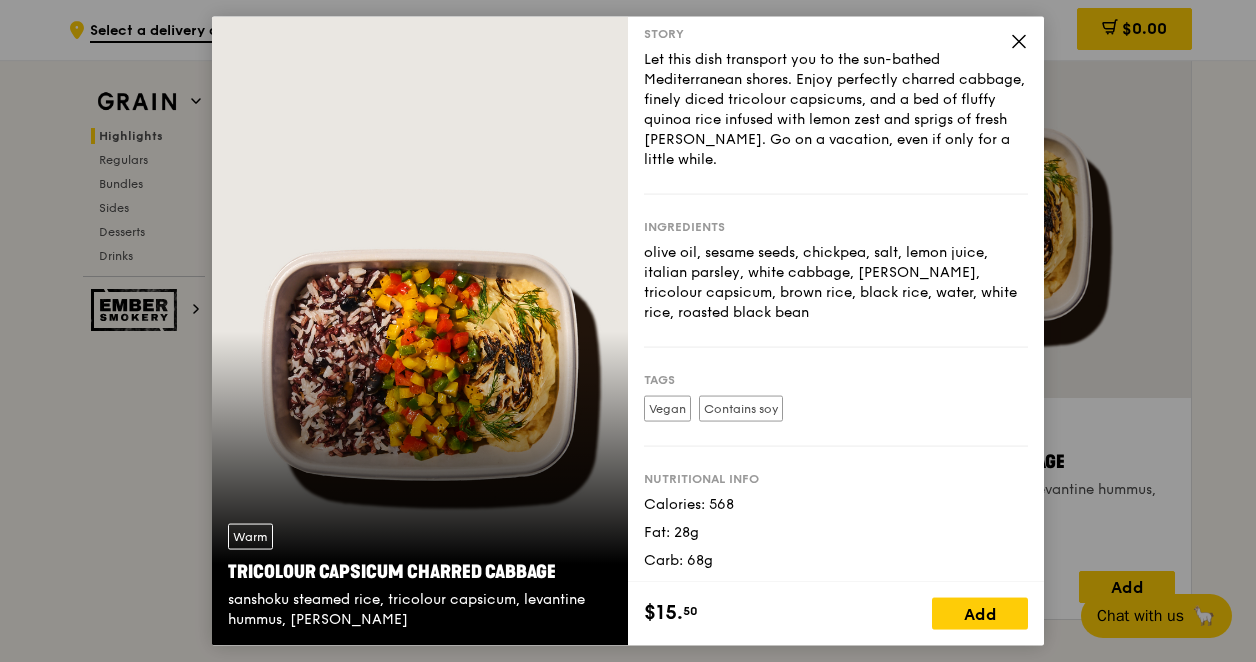 scroll, scrollTop: 64, scrollLeft: 0, axis: vertical 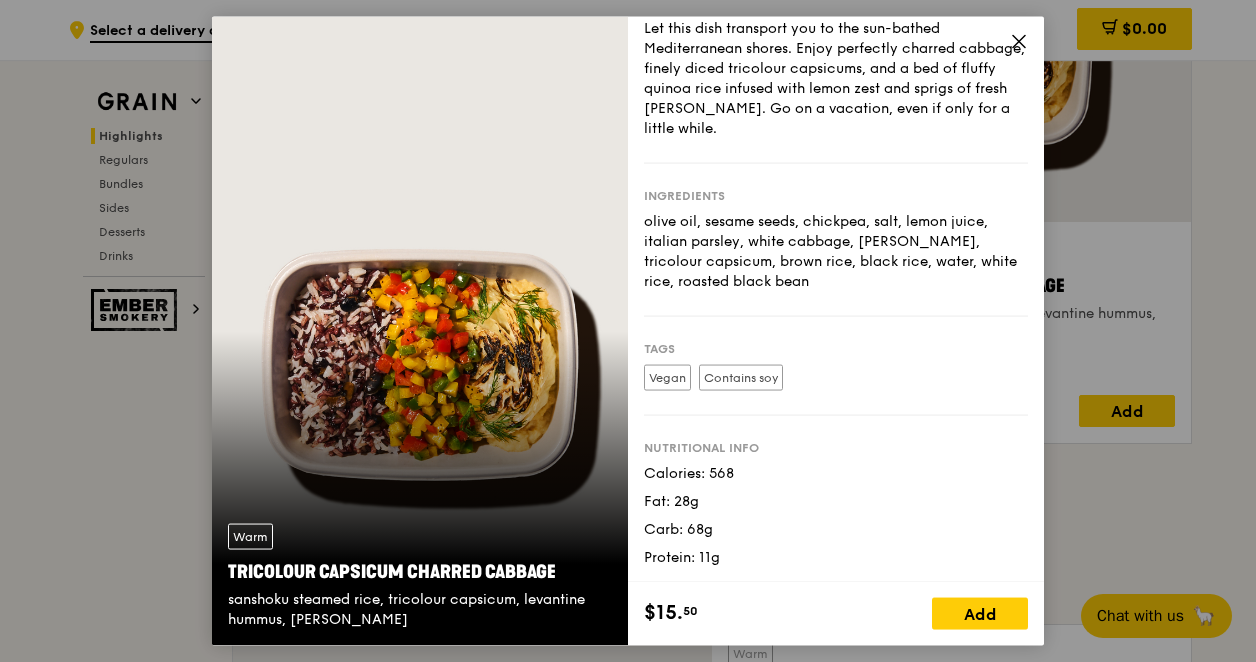click on "Ingredients
olive oil, sesame seeds, chickpea, salt, lemon juice, italian parsley, white cabbage, [PERSON_NAME], tricolour capsicum, brown rice, black rice, water, white rice, roasted black bean" at bounding box center [836, 240] 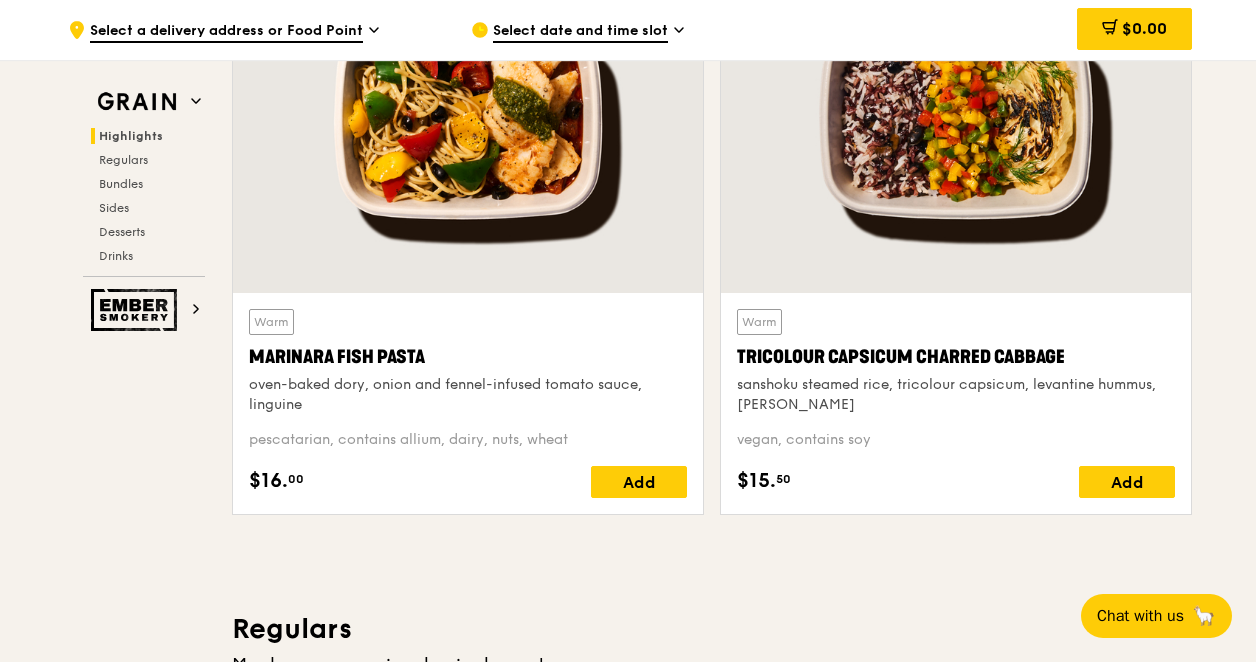 scroll, scrollTop: 782, scrollLeft: 0, axis: vertical 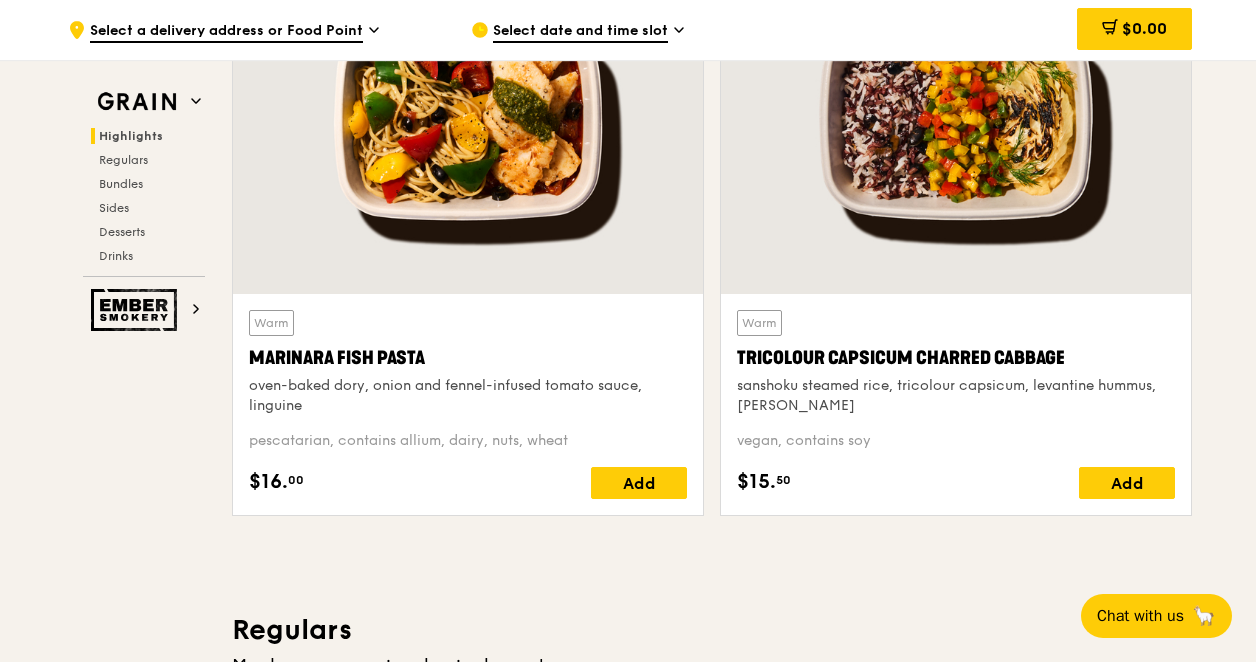 drag, startPoint x: 1072, startPoint y: 357, endPoint x: 716, endPoint y: 363, distance: 356.05057 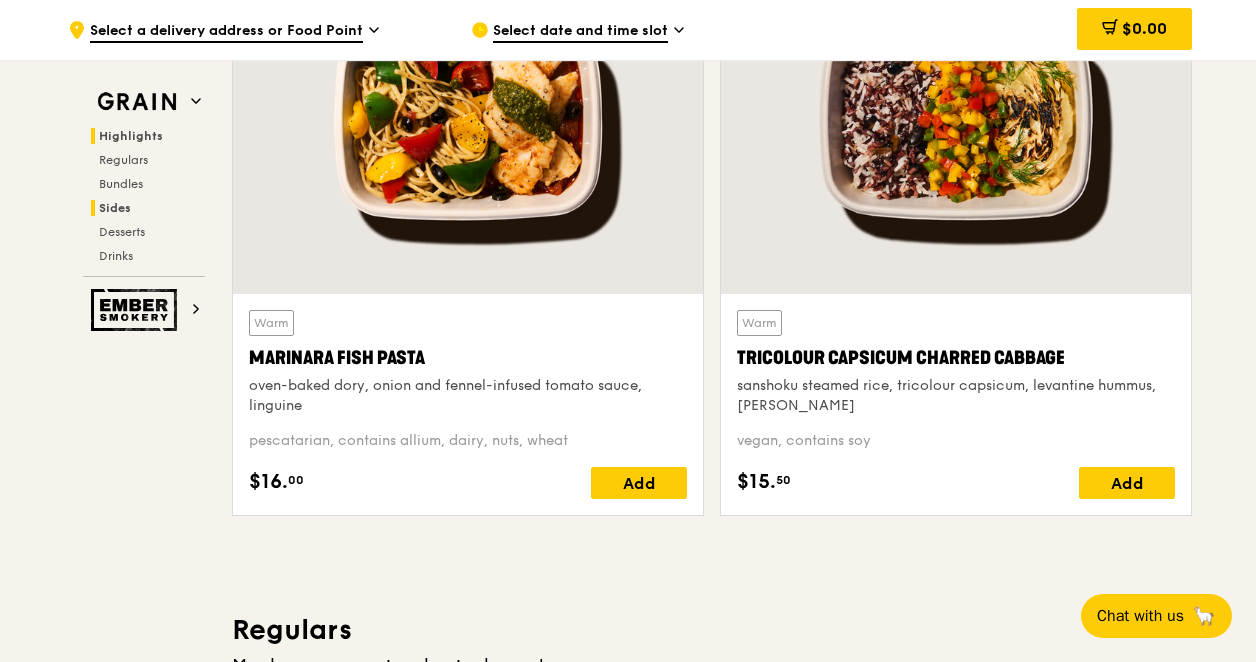 click on "Sides" at bounding box center (115, 208) 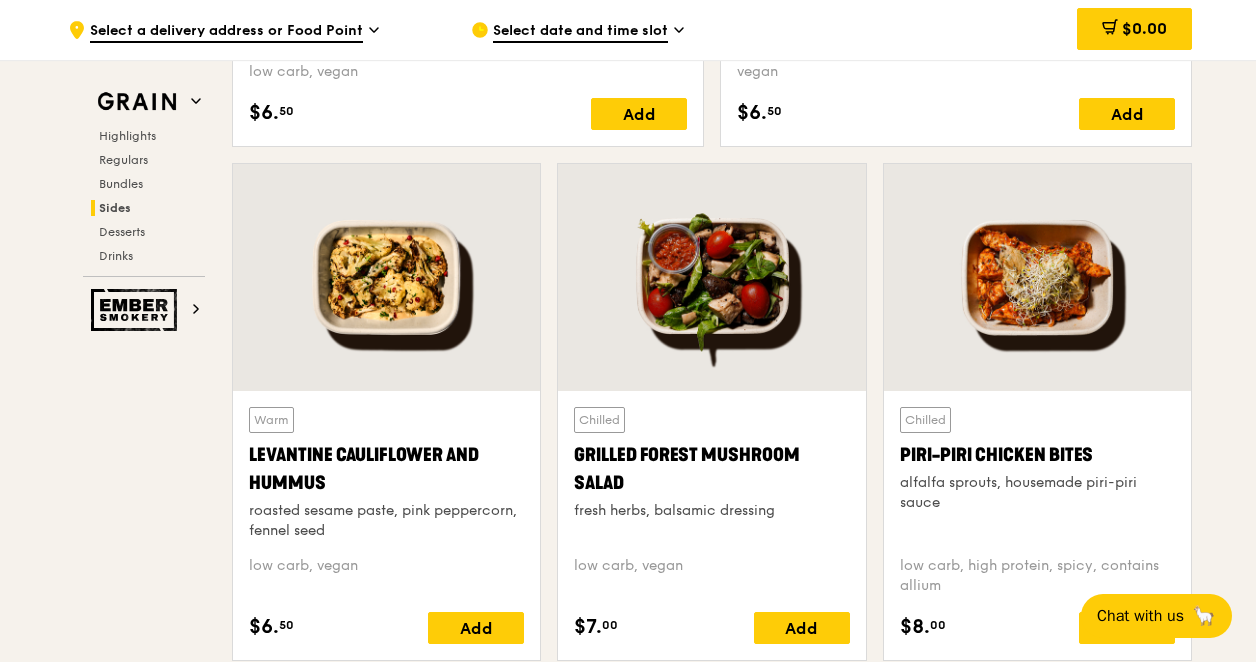 scroll, scrollTop: 5023, scrollLeft: 0, axis: vertical 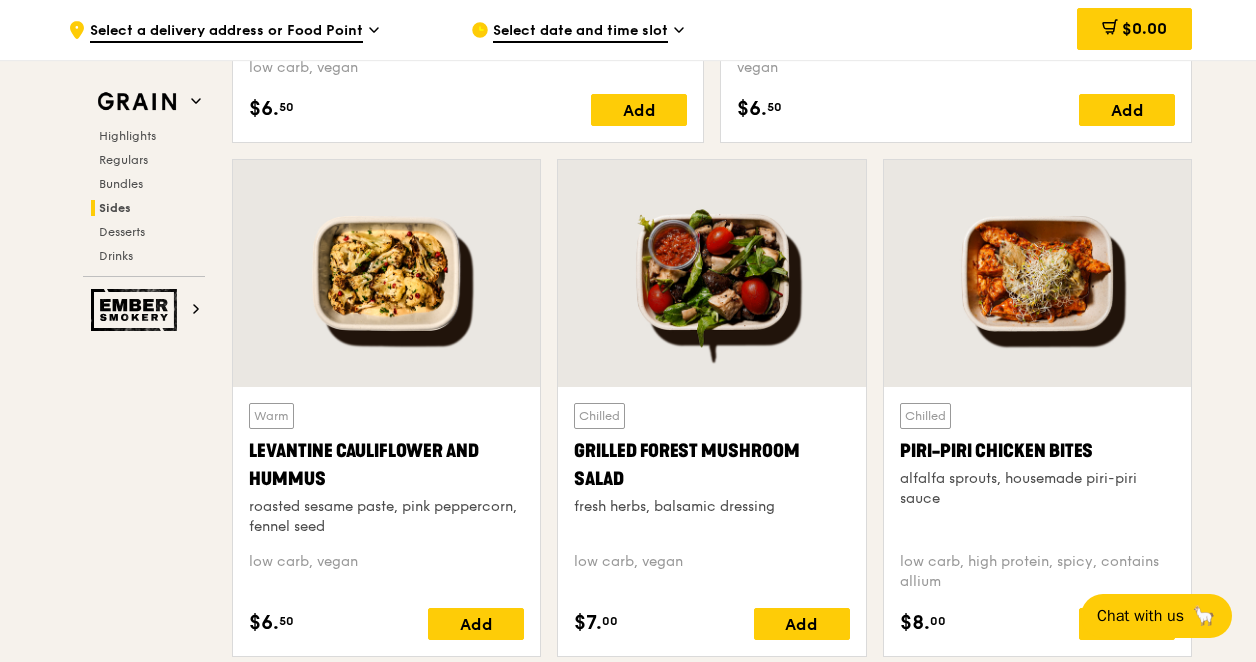click on "Levantine Cauliflower and Hummus" at bounding box center (386, 465) 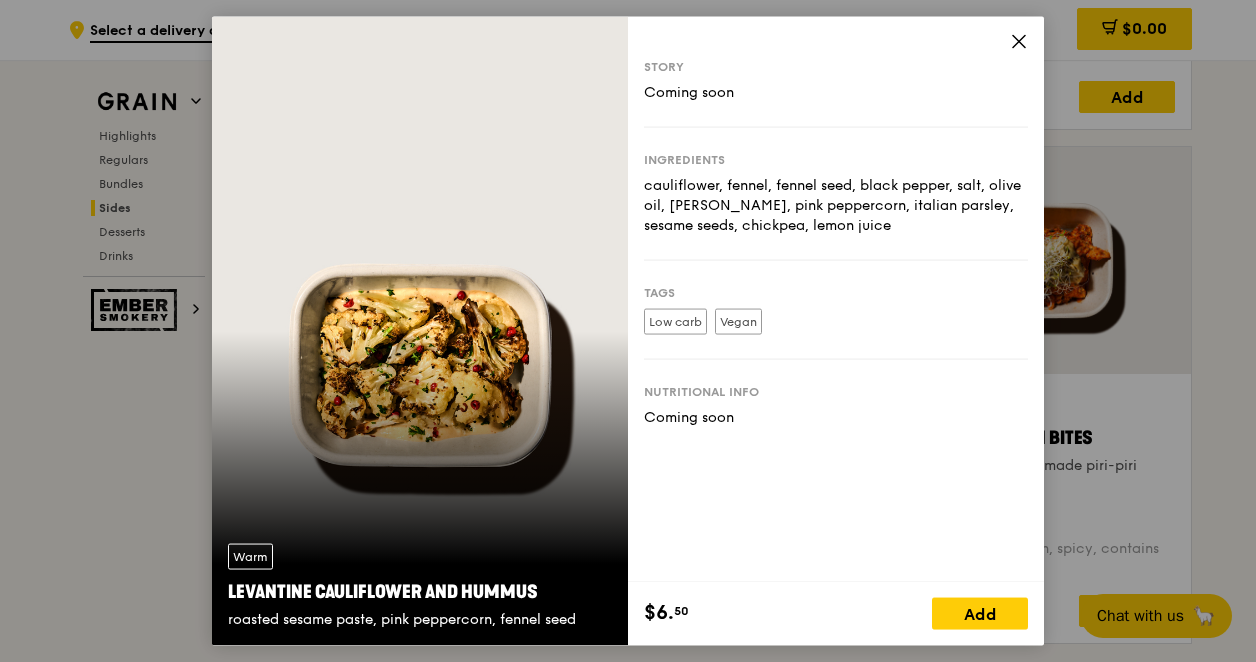 scroll, scrollTop: 5037, scrollLeft: 0, axis: vertical 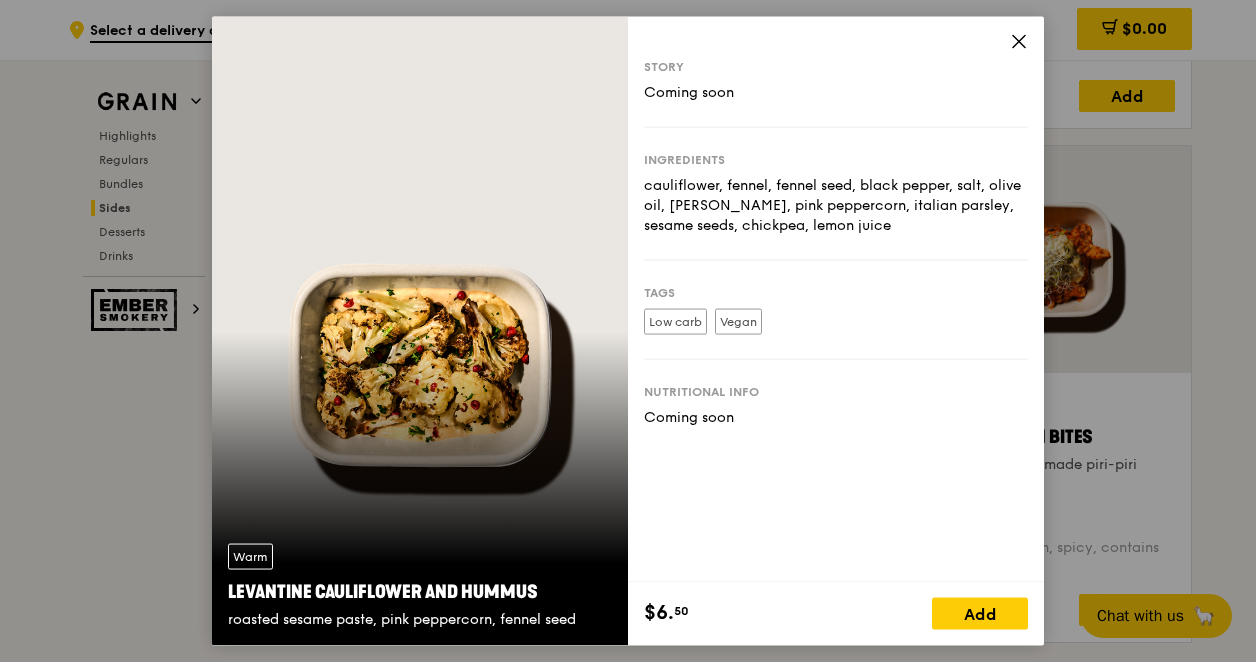 click at bounding box center [1019, 45] 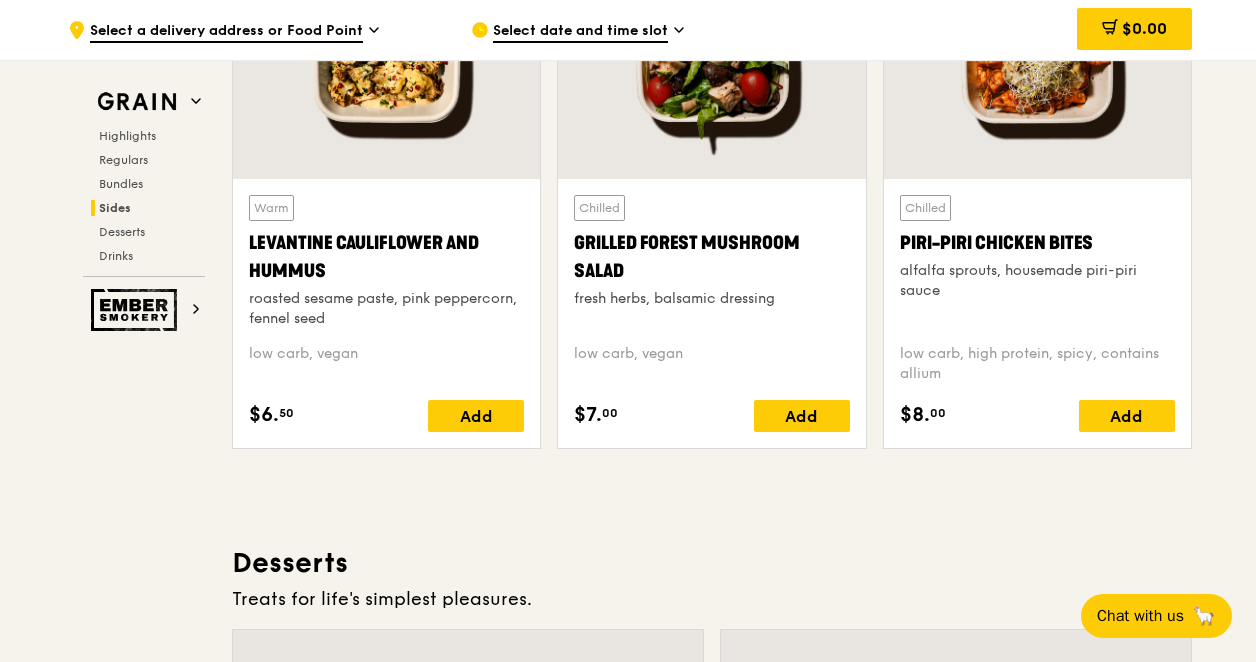 scroll, scrollTop: 5245, scrollLeft: 0, axis: vertical 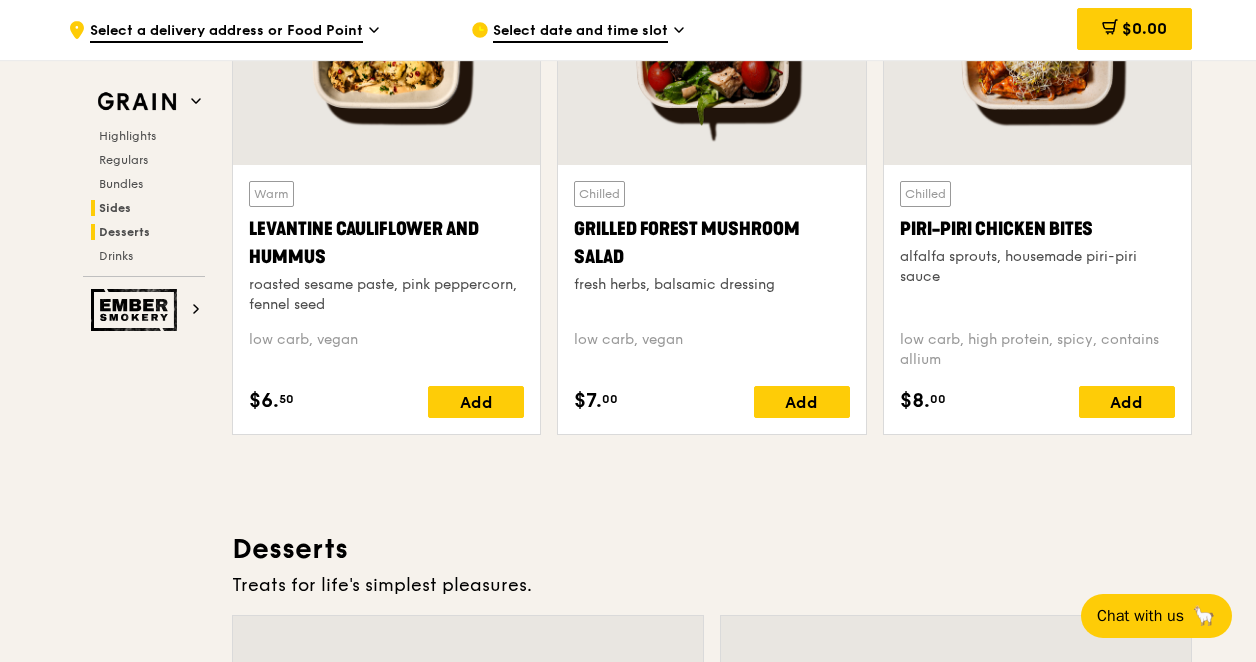 click on "Desserts" at bounding box center (124, 232) 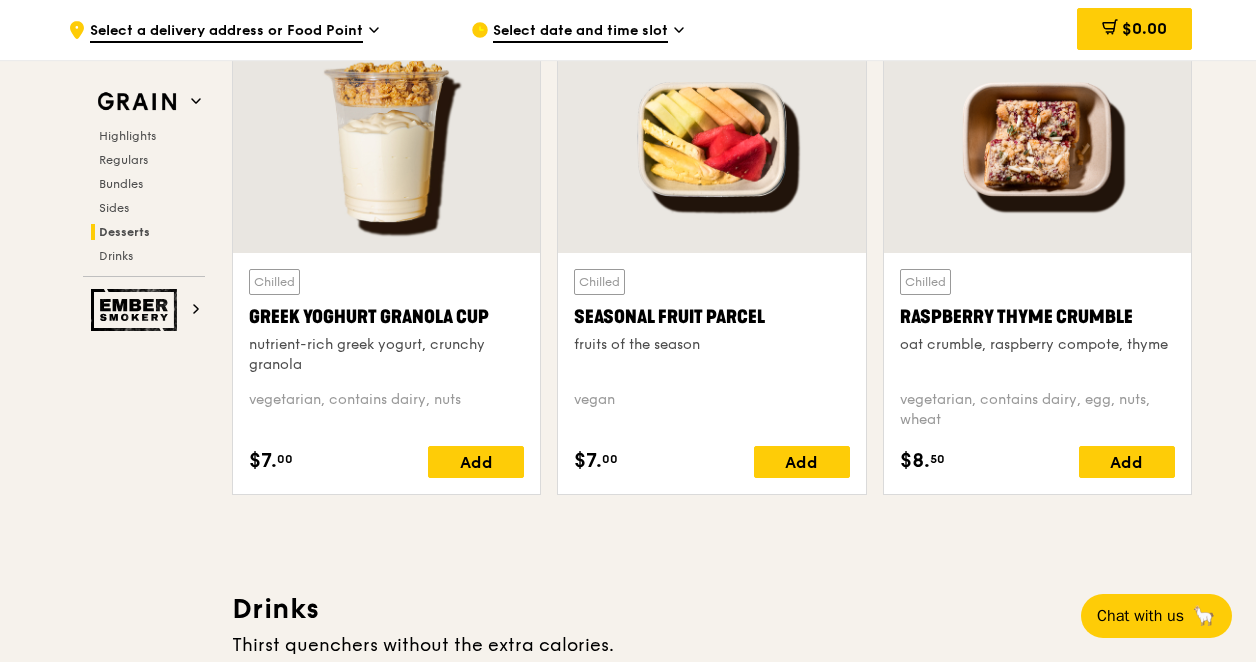 scroll, scrollTop: 6400, scrollLeft: 0, axis: vertical 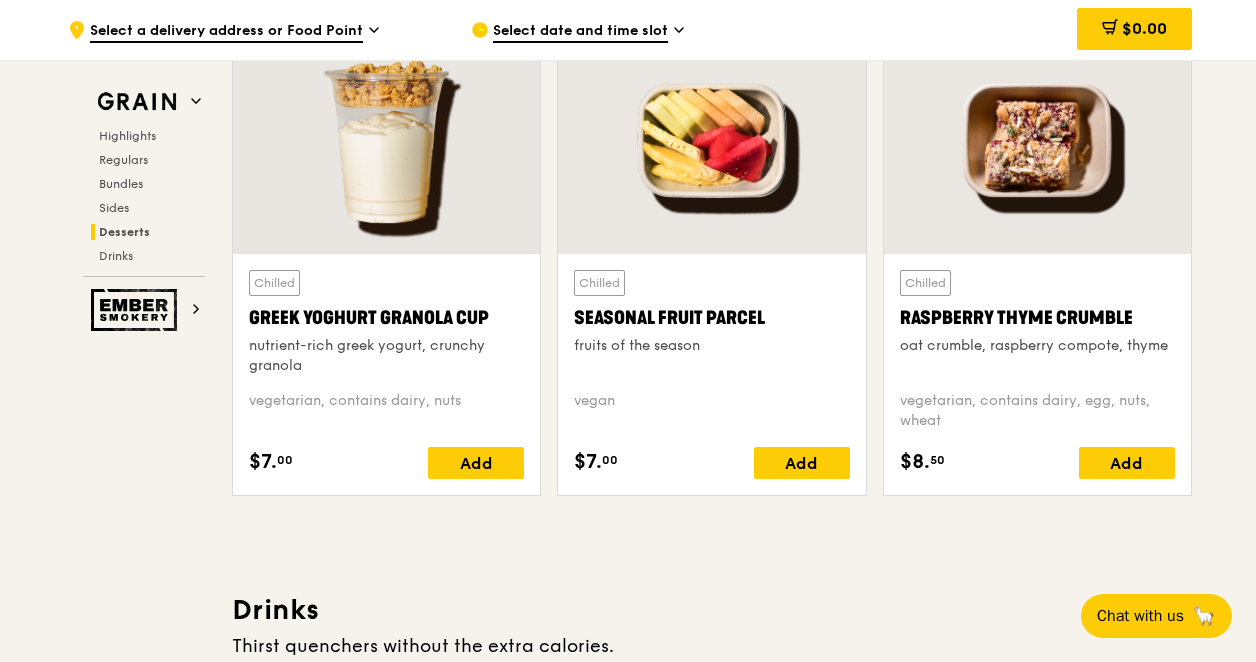 drag, startPoint x: 502, startPoint y: 309, endPoint x: 249, endPoint y: 313, distance: 253.03162 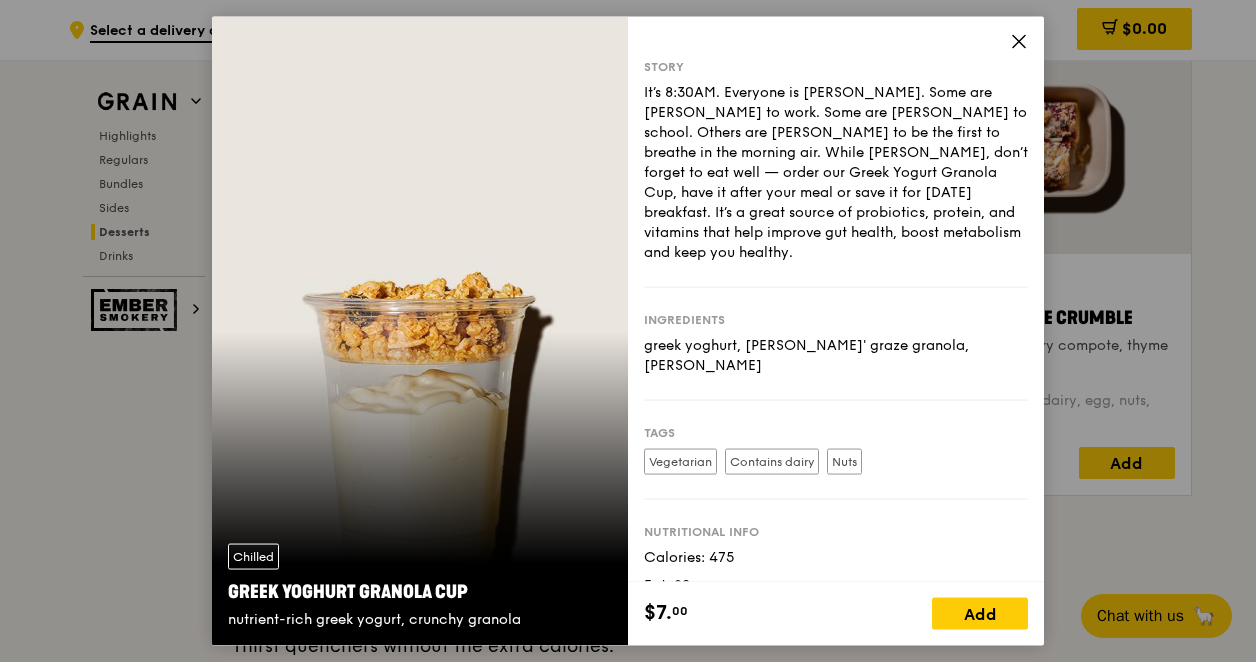 click 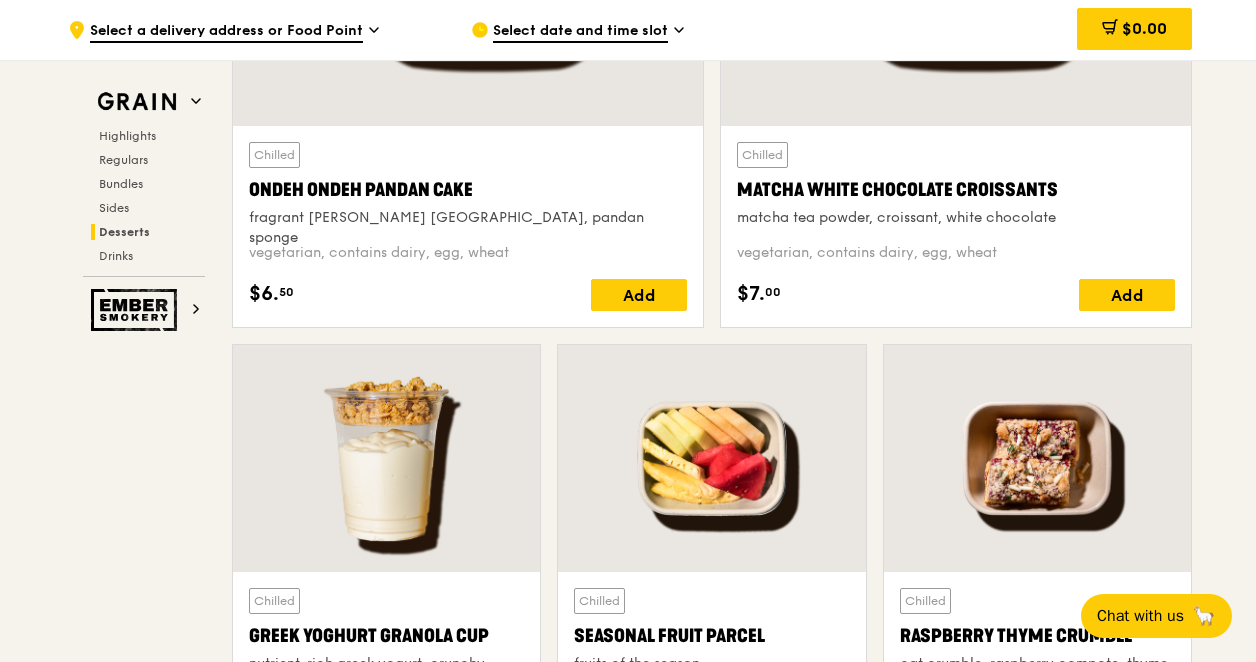 scroll, scrollTop: 6081, scrollLeft: 0, axis: vertical 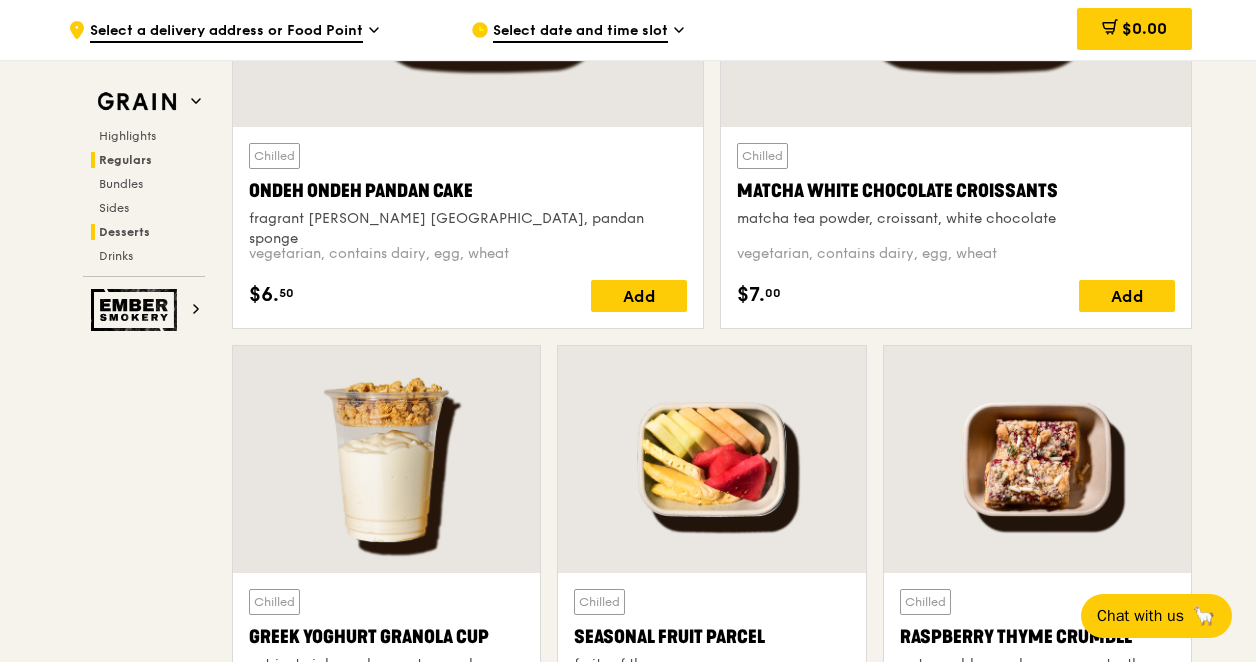 click on "Regulars" at bounding box center (125, 160) 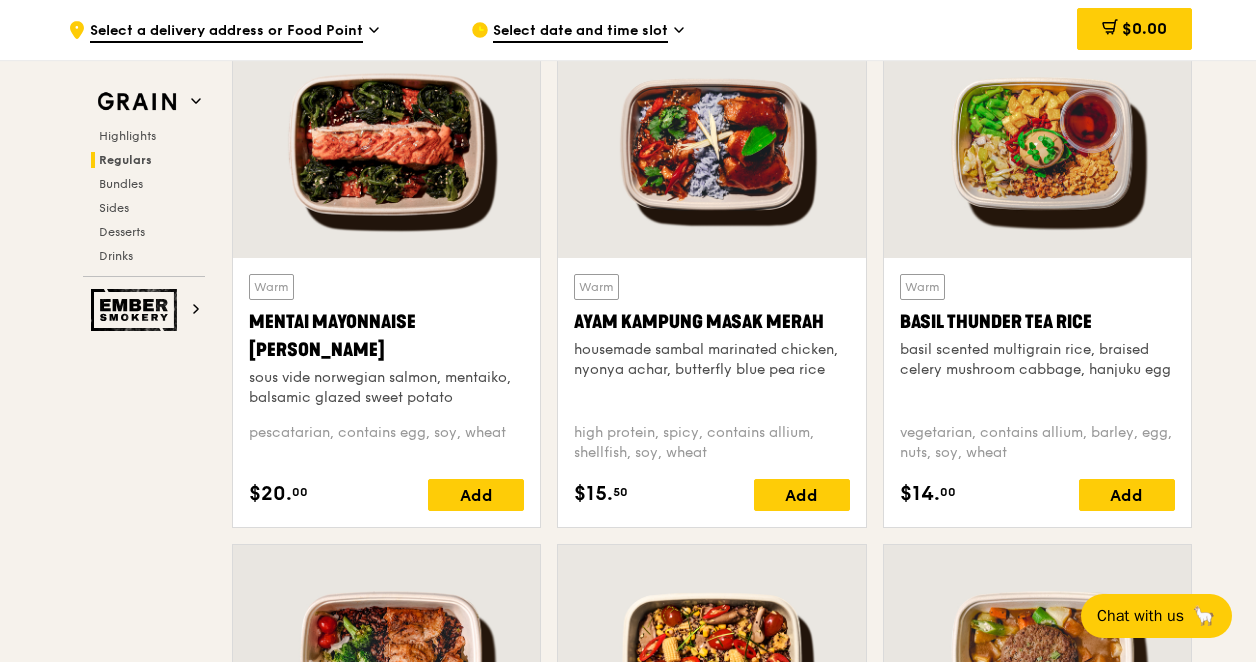scroll, scrollTop: 1823, scrollLeft: 0, axis: vertical 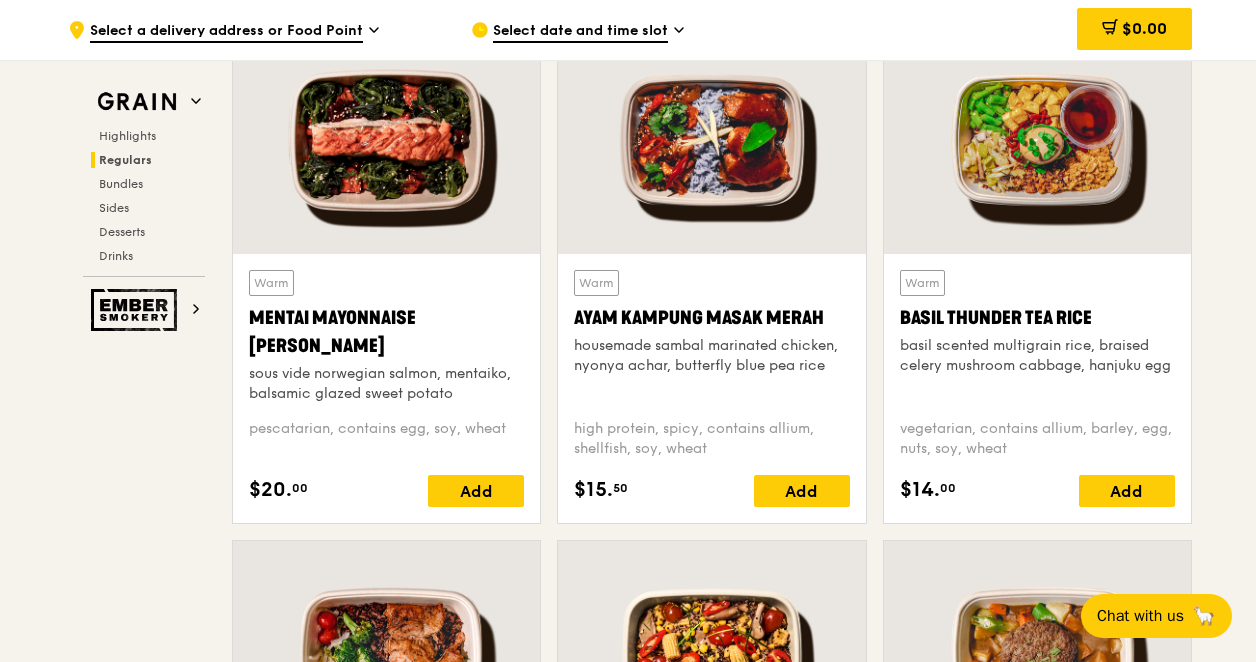 click on "Basil Thunder Tea Rice" at bounding box center [1037, 318] 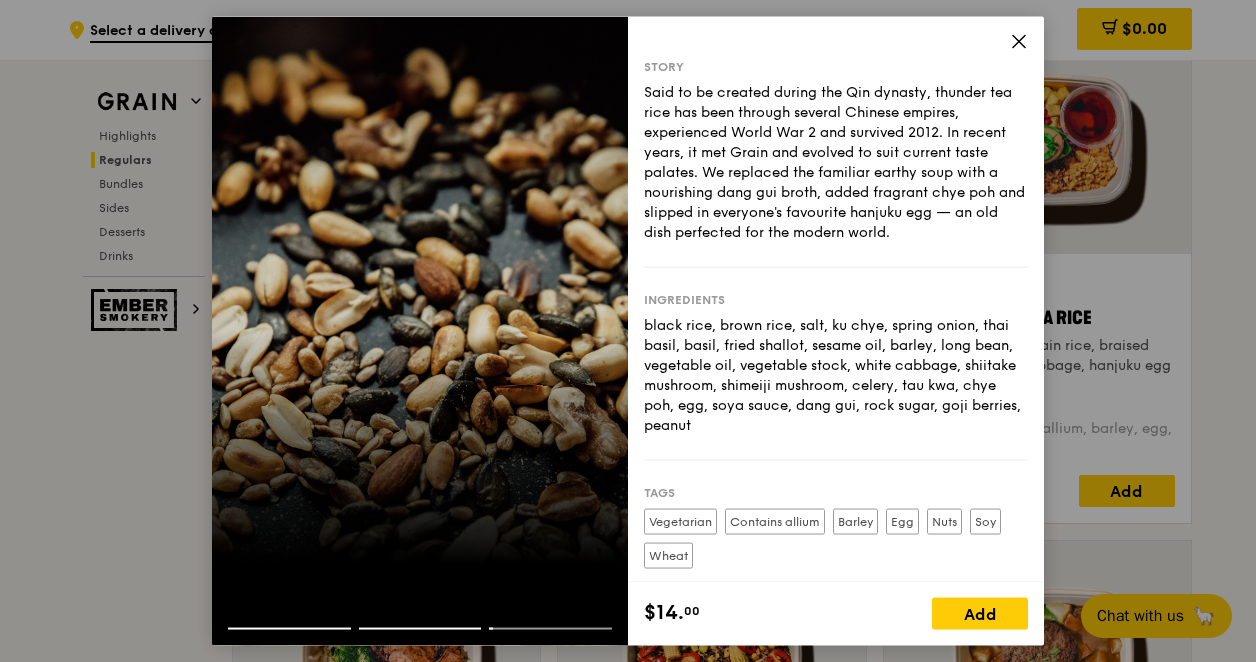 click 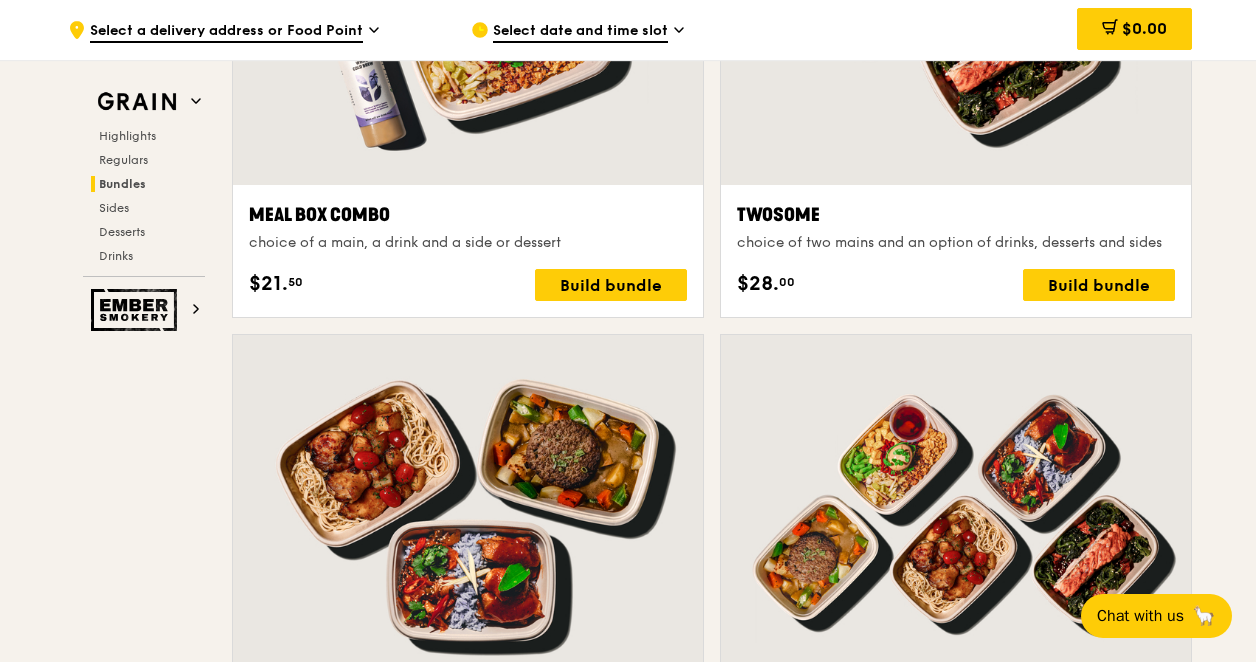 scroll, scrollTop: 3102, scrollLeft: 0, axis: vertical 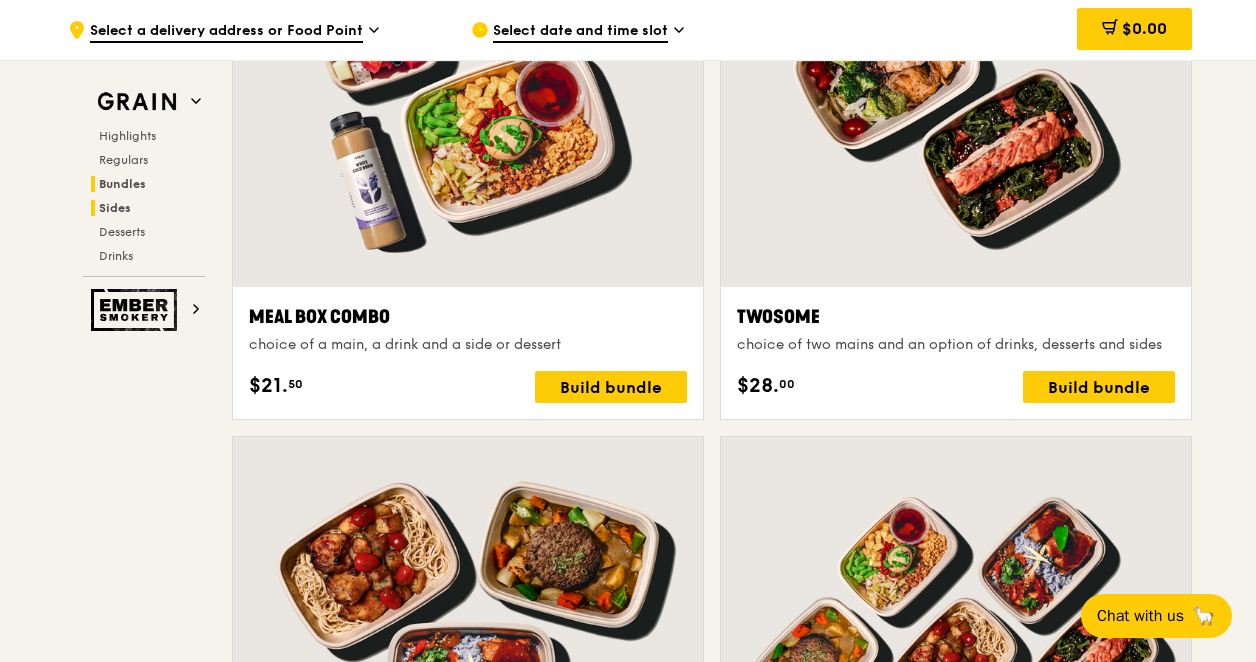 click on "Sides" at bounding box center (148, 208) 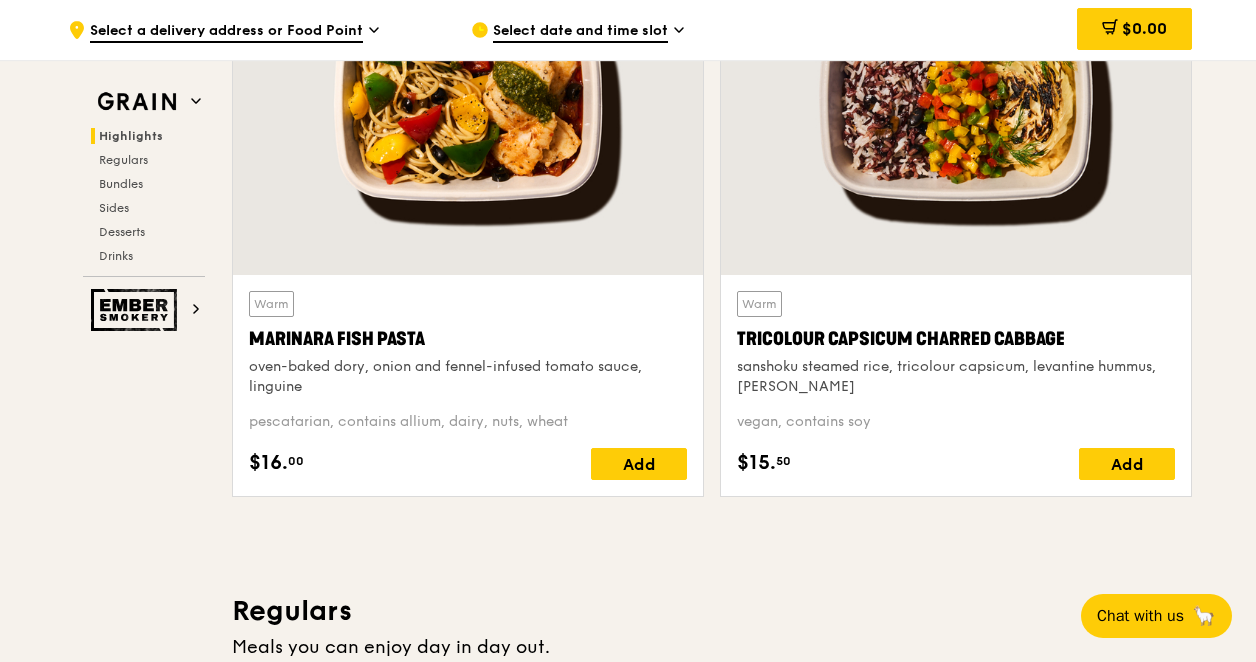 scroll, scrollTop: 804, scrollLeft: 0, axis: vertical 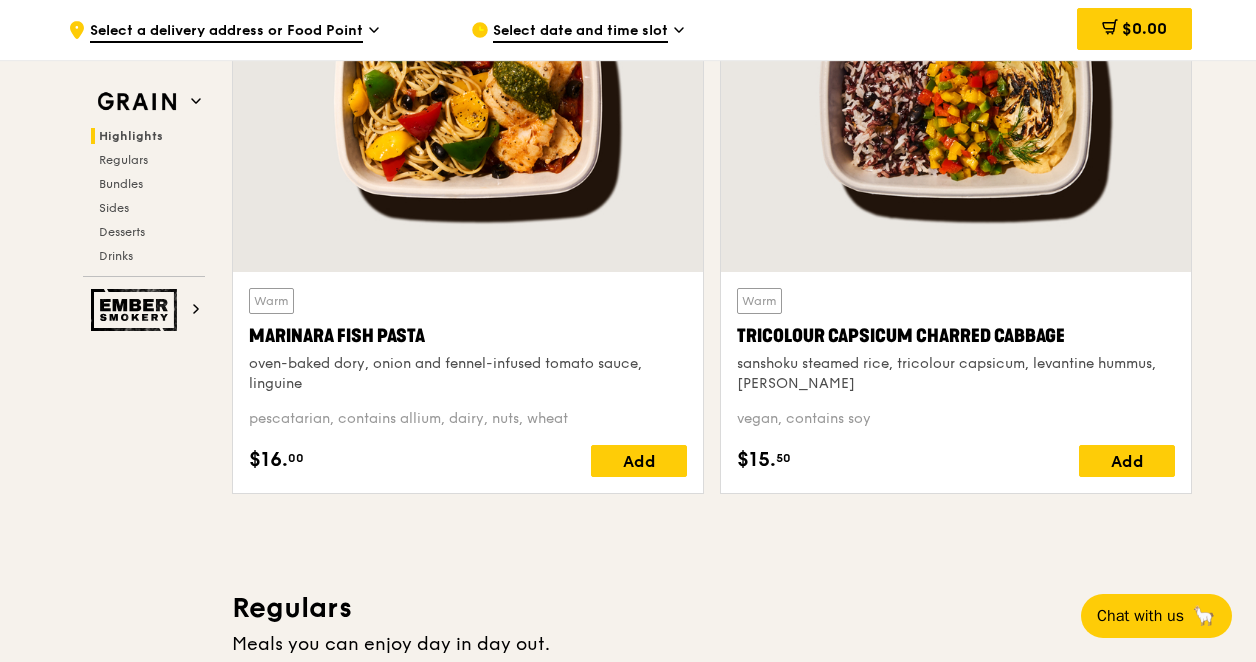 click on "Highlights
Regulars
Bundles
Sides
Desserts
Drinks" at bounding box center [144, 196] 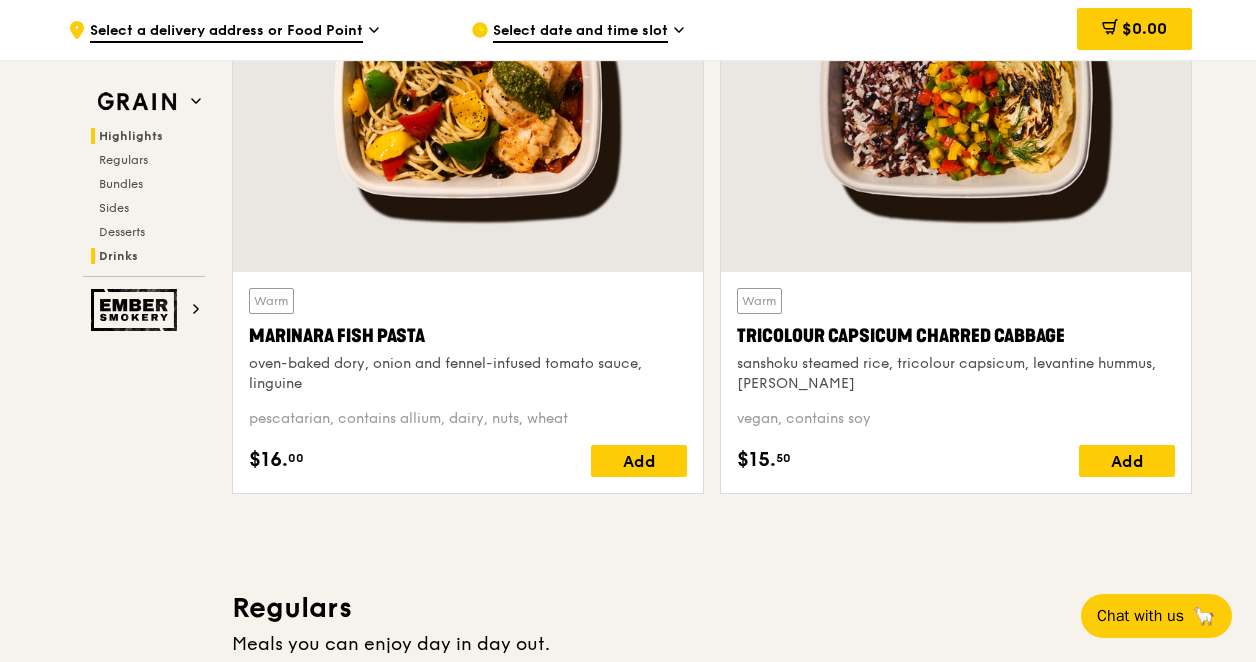 click on "Drinks" at bounding box center (118, 256) 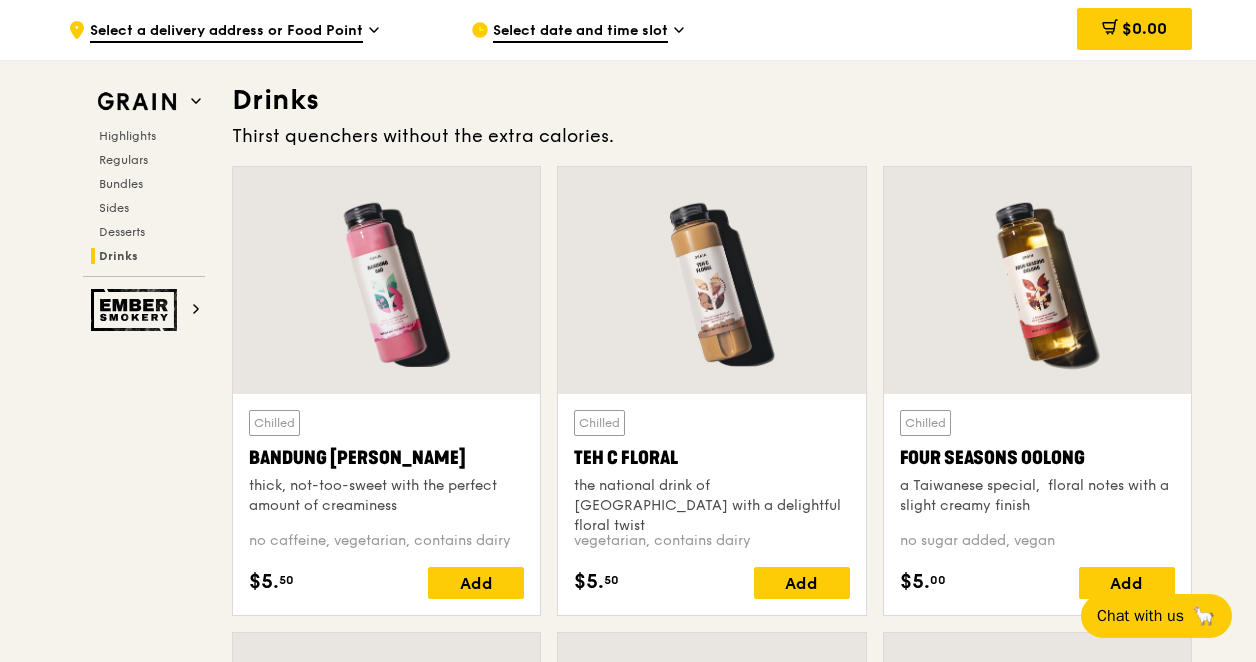 scroll, scrollTop: 6910, scrollLeft: 0, axis: vertical 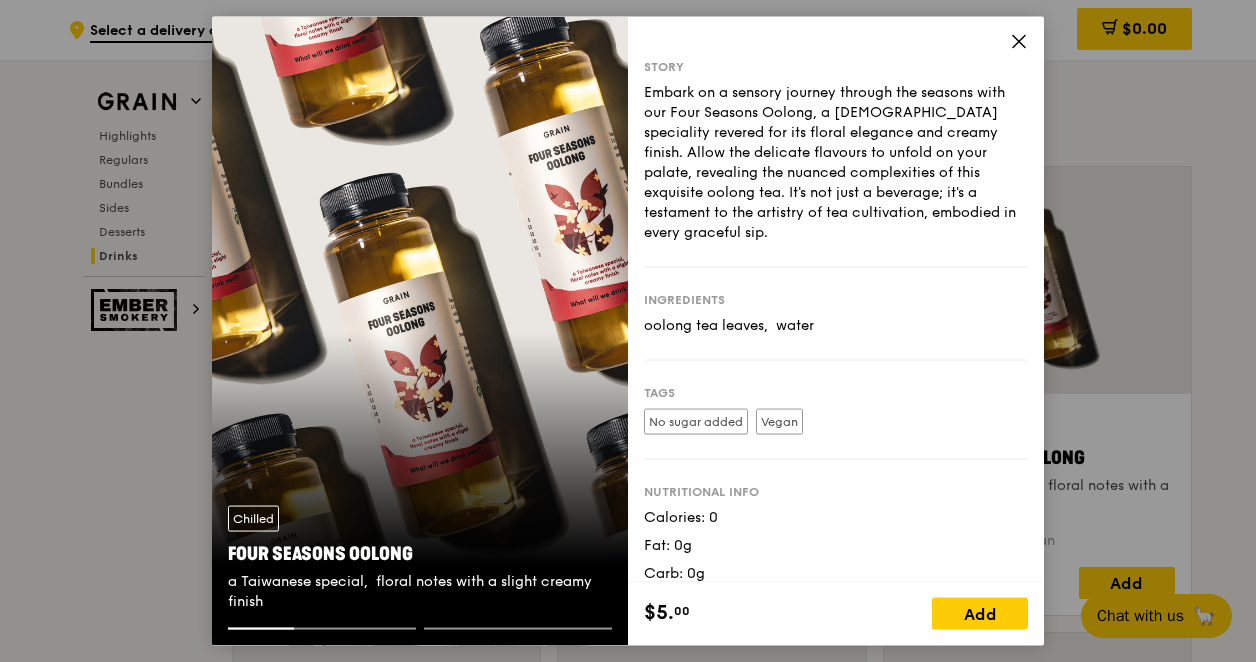 click on "Story
Embark on a sensory journey through the seasons with our Four Seasons Oolong, a Taiwanese speciality revered for its floral elegance and creamy finish. Allow the delicate flavours to unfold on your palate, revealing the nuanced complexities of this exquisite oolong tea. It's not just a beverage; it's a testament to the artistry of tea cultivation, embodied in every graceful sip.
Ingredients
oolong tea leaves,  water
Tags
No sugar added
Vegan
Nutritional info
Calories: 0
Fat: 0g
Carb: 0g
Protein: 0g" at bounding box center [836, 299] 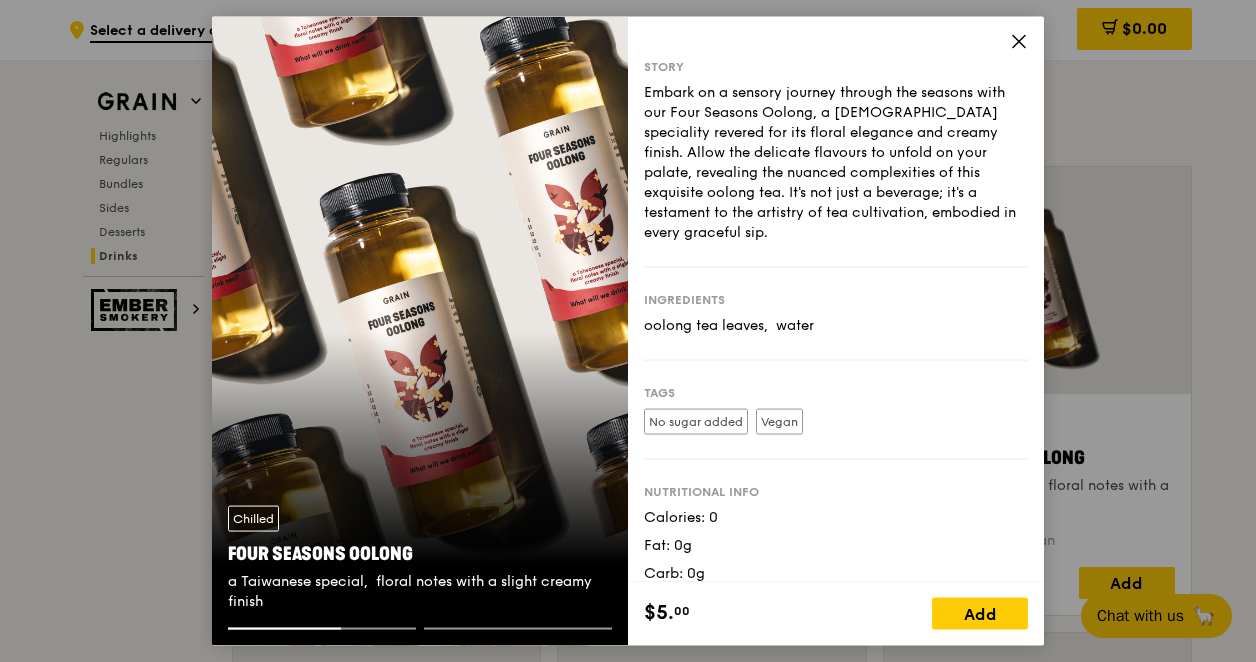 click 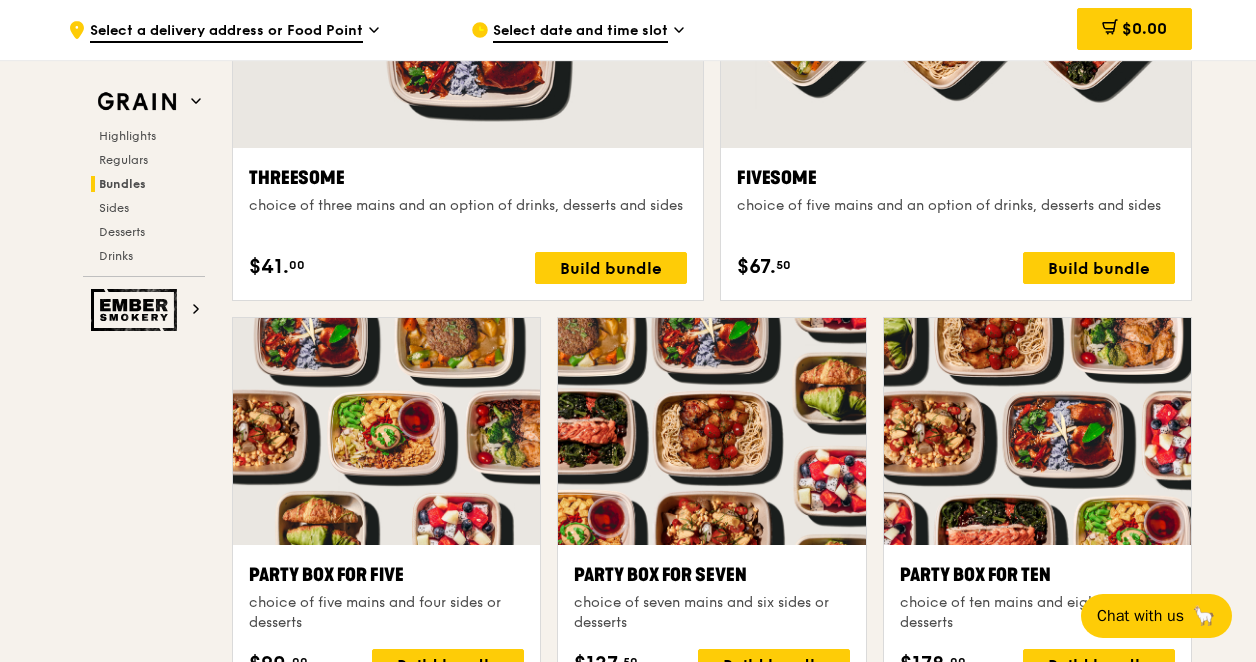 scroll, scrollTop: 3664, scrollLeft: 0, axis: vertical 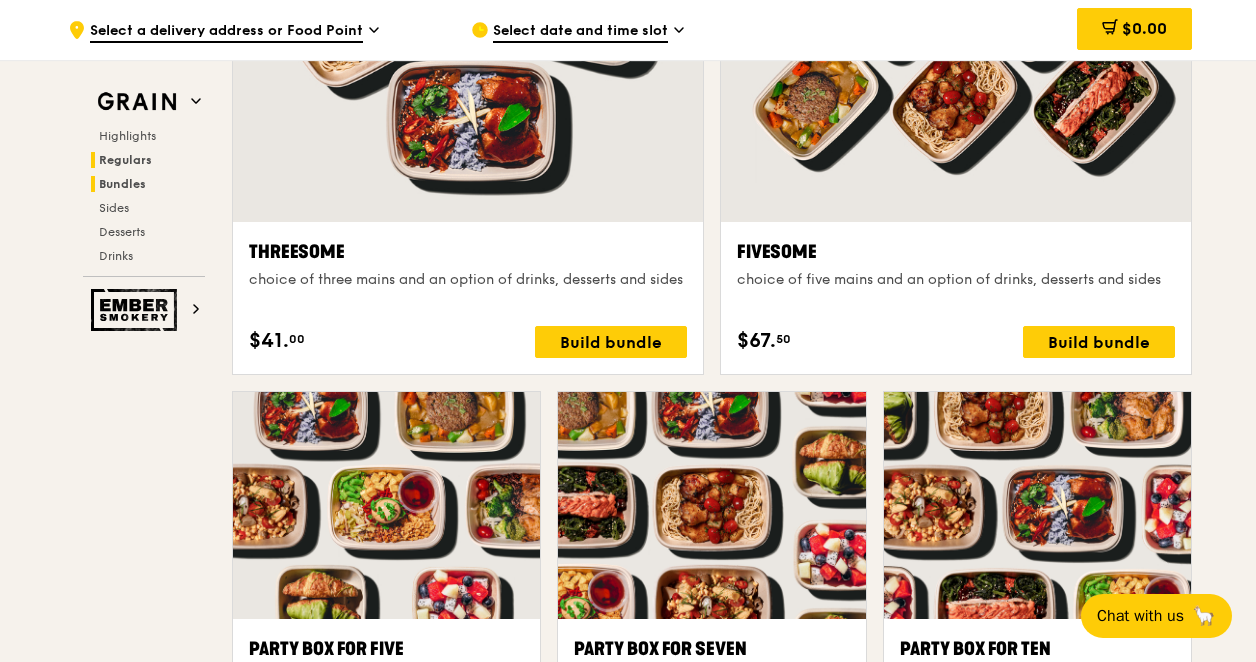 click on "Regulars" at bounding box center [148, 160] 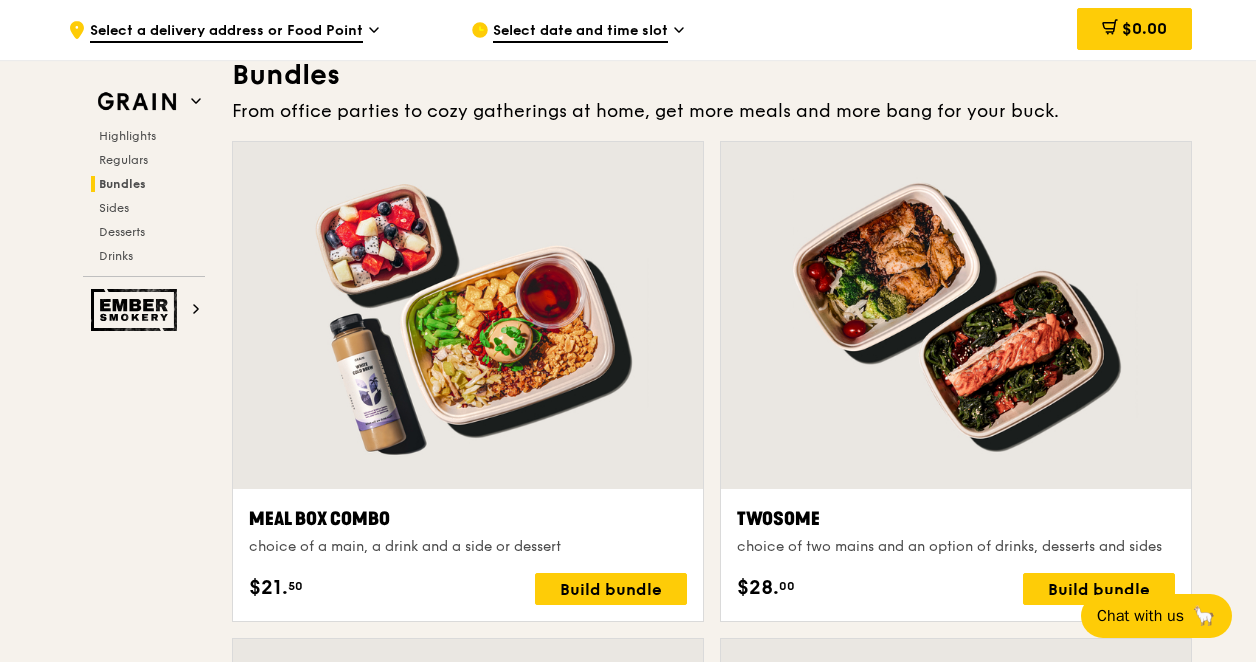 scroll, scrollTop: 2901, scrollLeft: 0, axis: vertical 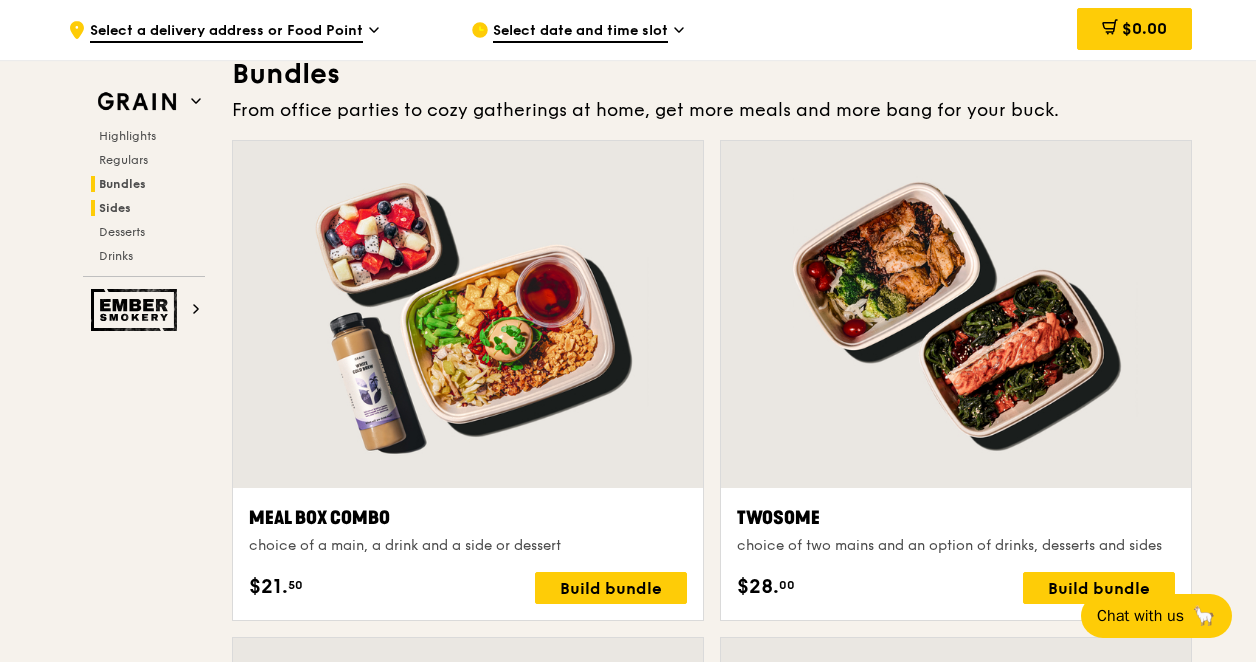 click on "Sides" at bounding box center (115, 208) 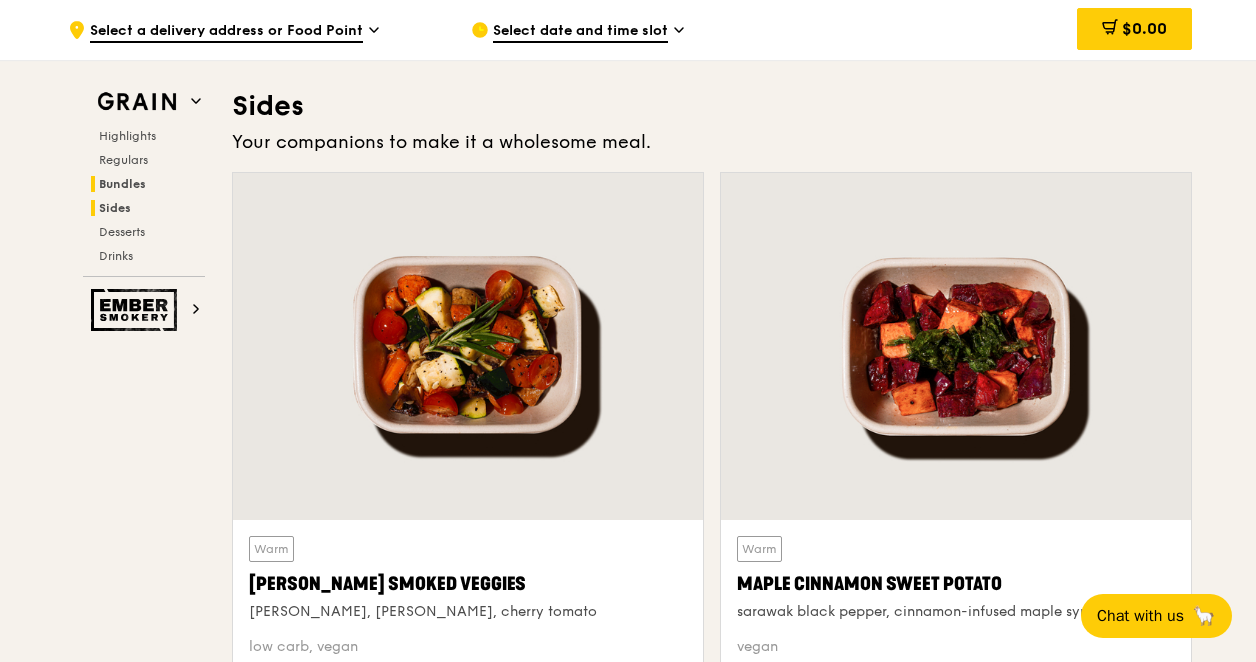 scroll, scrollTop: 4448, scrollLeft: 0, axis: vertical 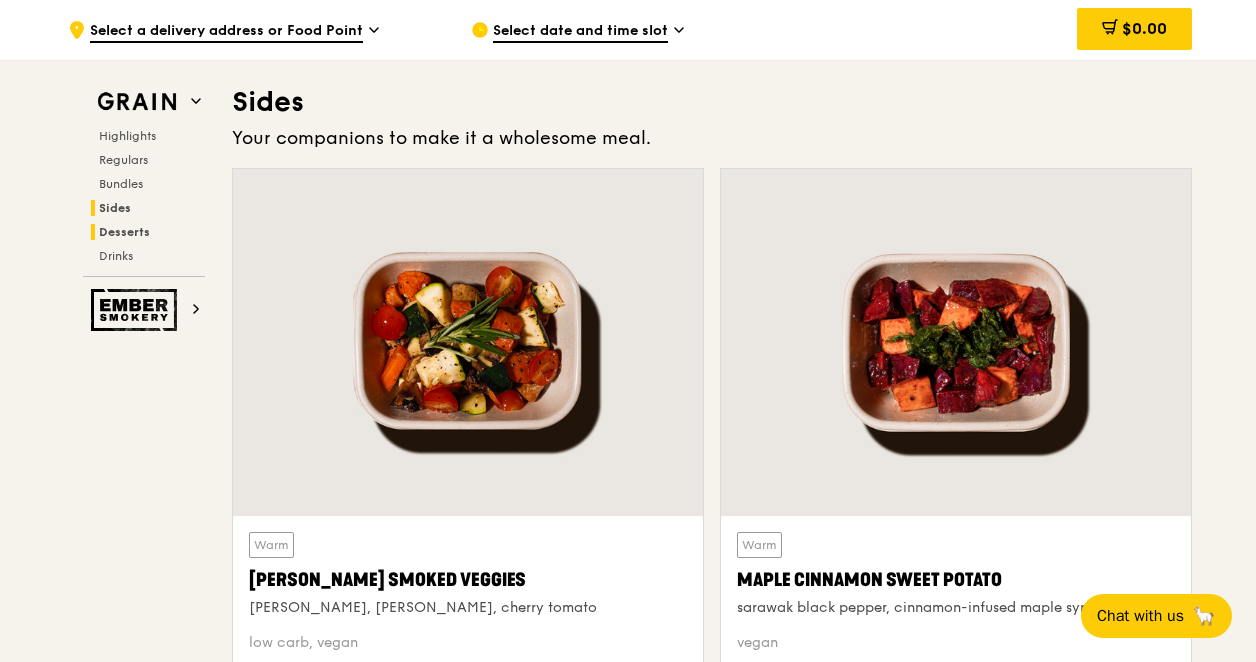 click on "Desserts" at bounding box center (124, 232) 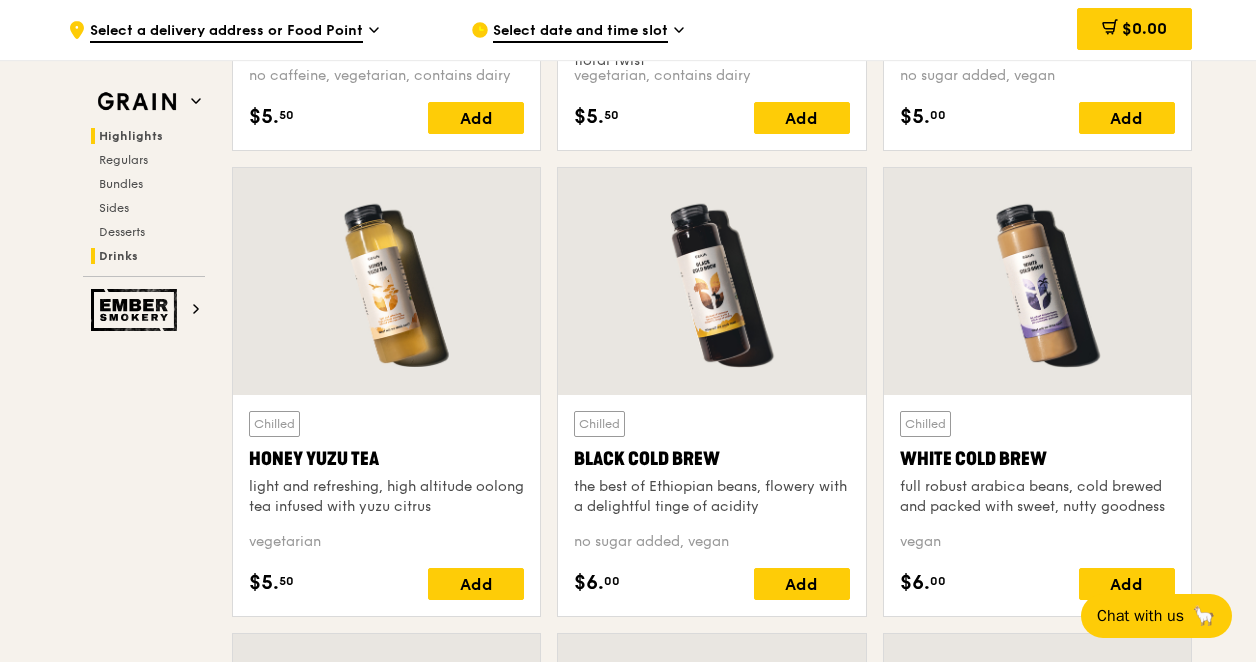 click on "Highlights" at bounding box center [131, 136] 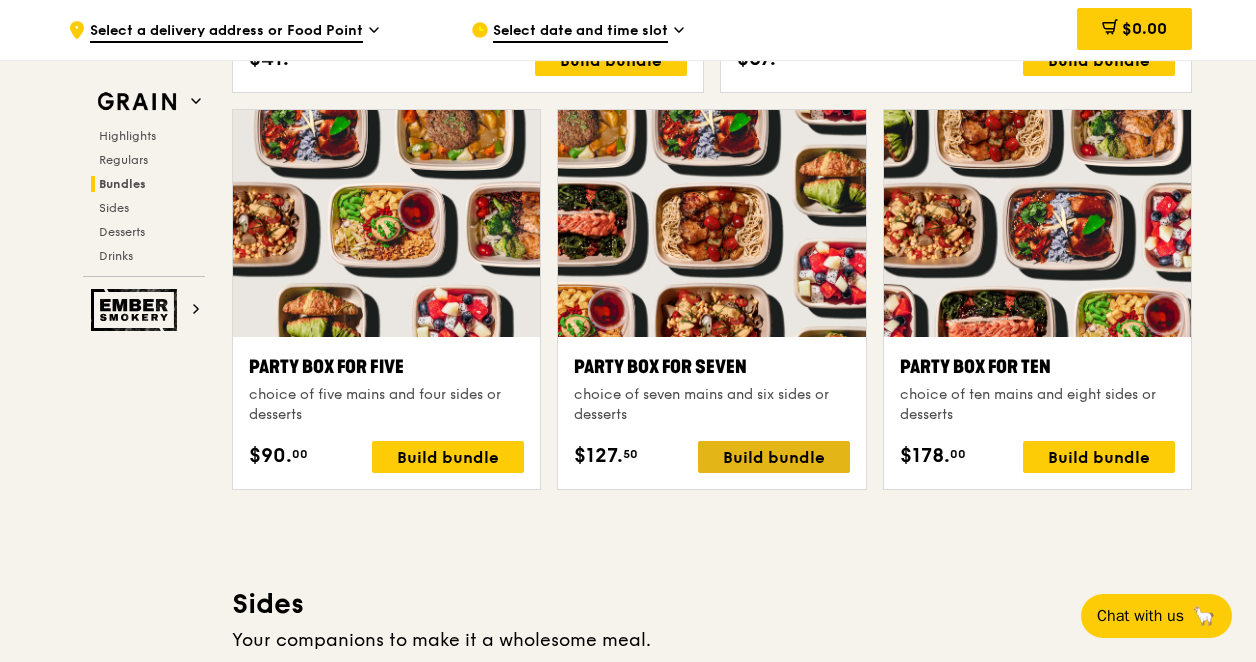 scroll, scrollTop: 3952, scrollLeft: 0, axis: vertical 